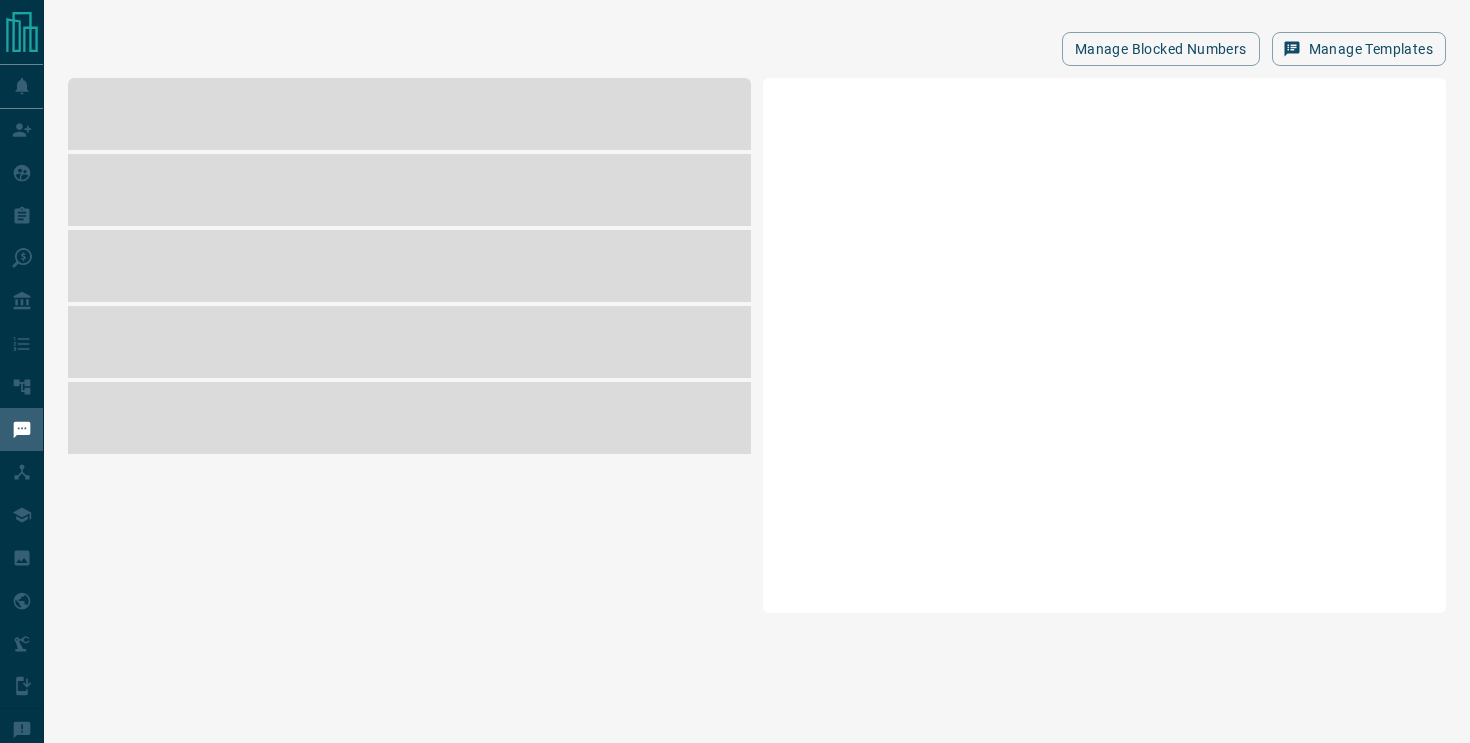 scroll, scrollTop: 0, scrollLeft: 0, axis: both 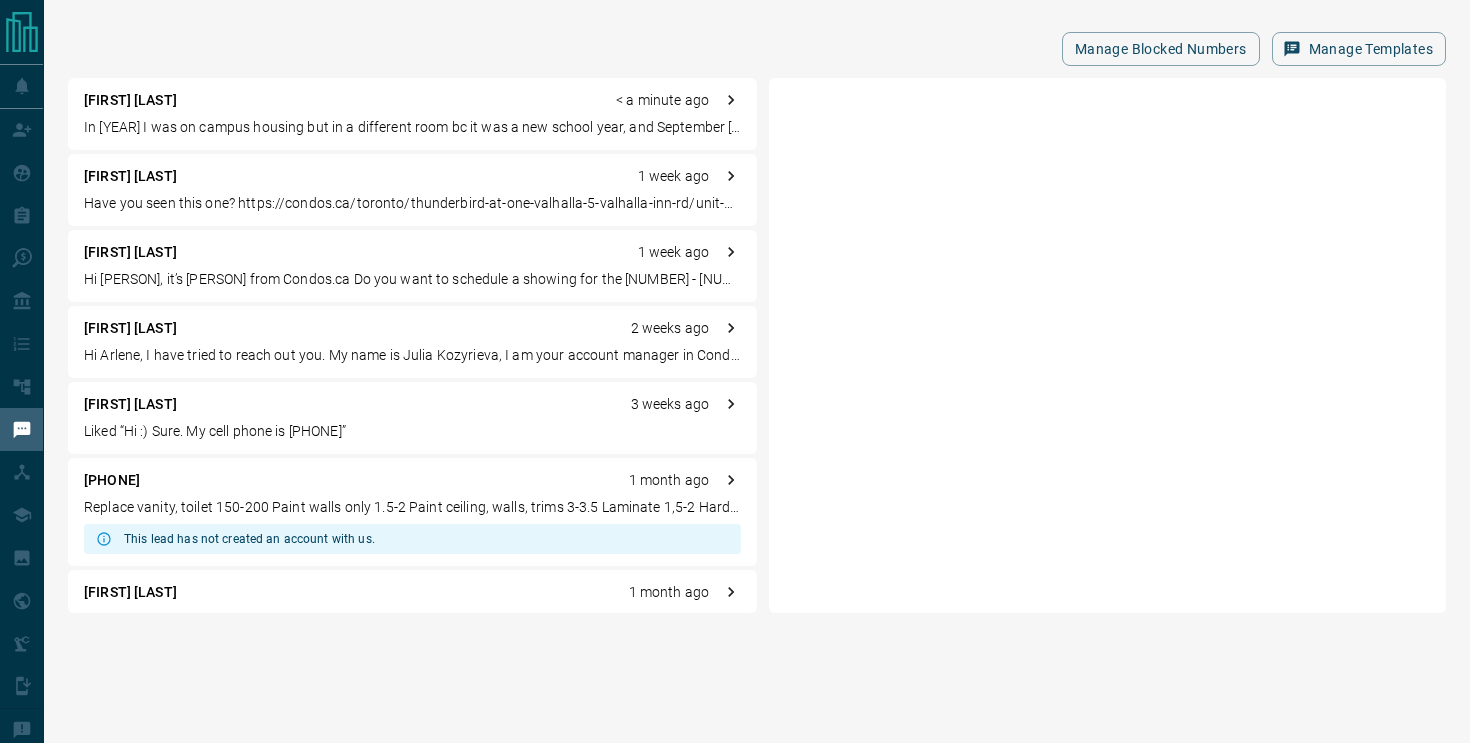 click on "In [YEAR] I was on campus housing but in a different room bc it was a new school year,  and September [YEAR] I got a place in Scarborough but it wasn't convenient so I mostly lived at my parents" at bounding box center (412, 127) 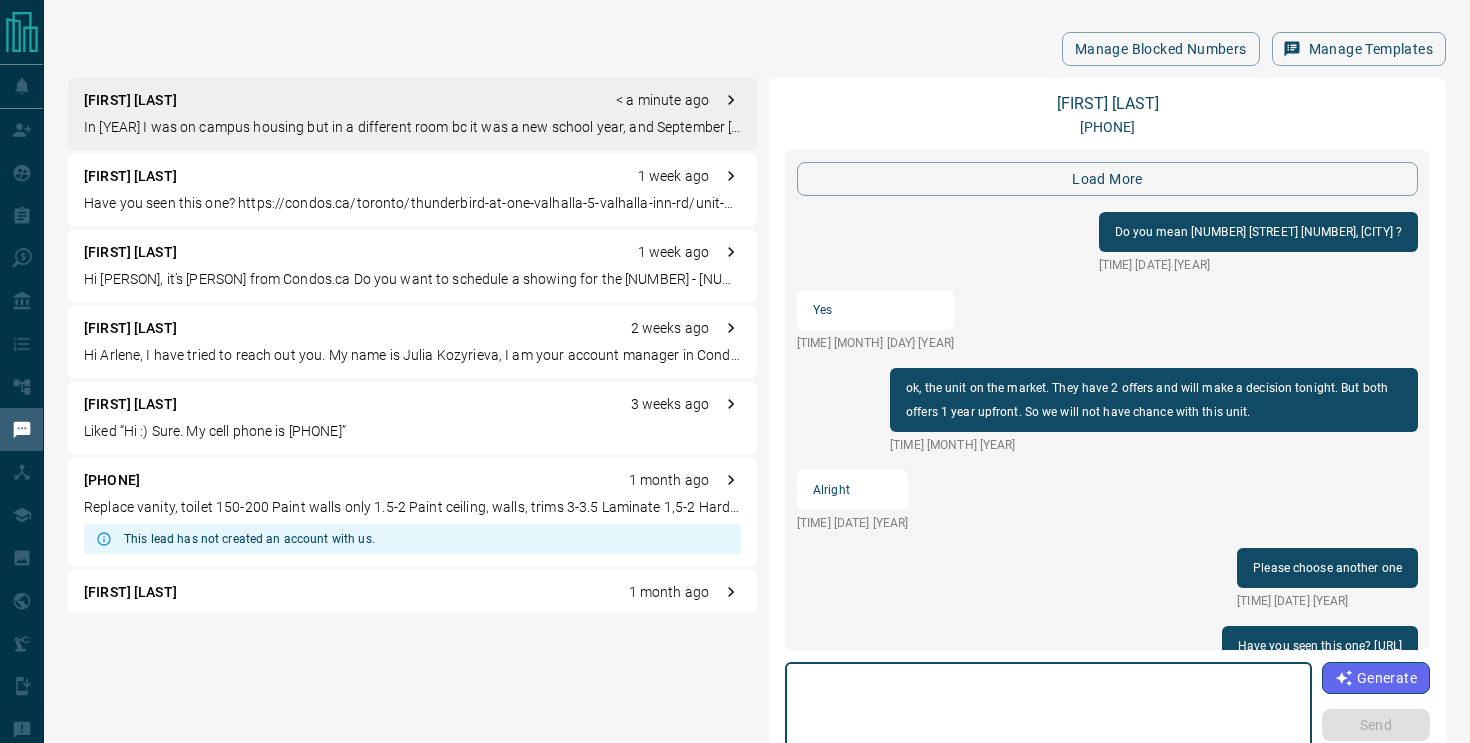 scroll, scrollTop: 2186, scrollLeft: 0, axis: vertical 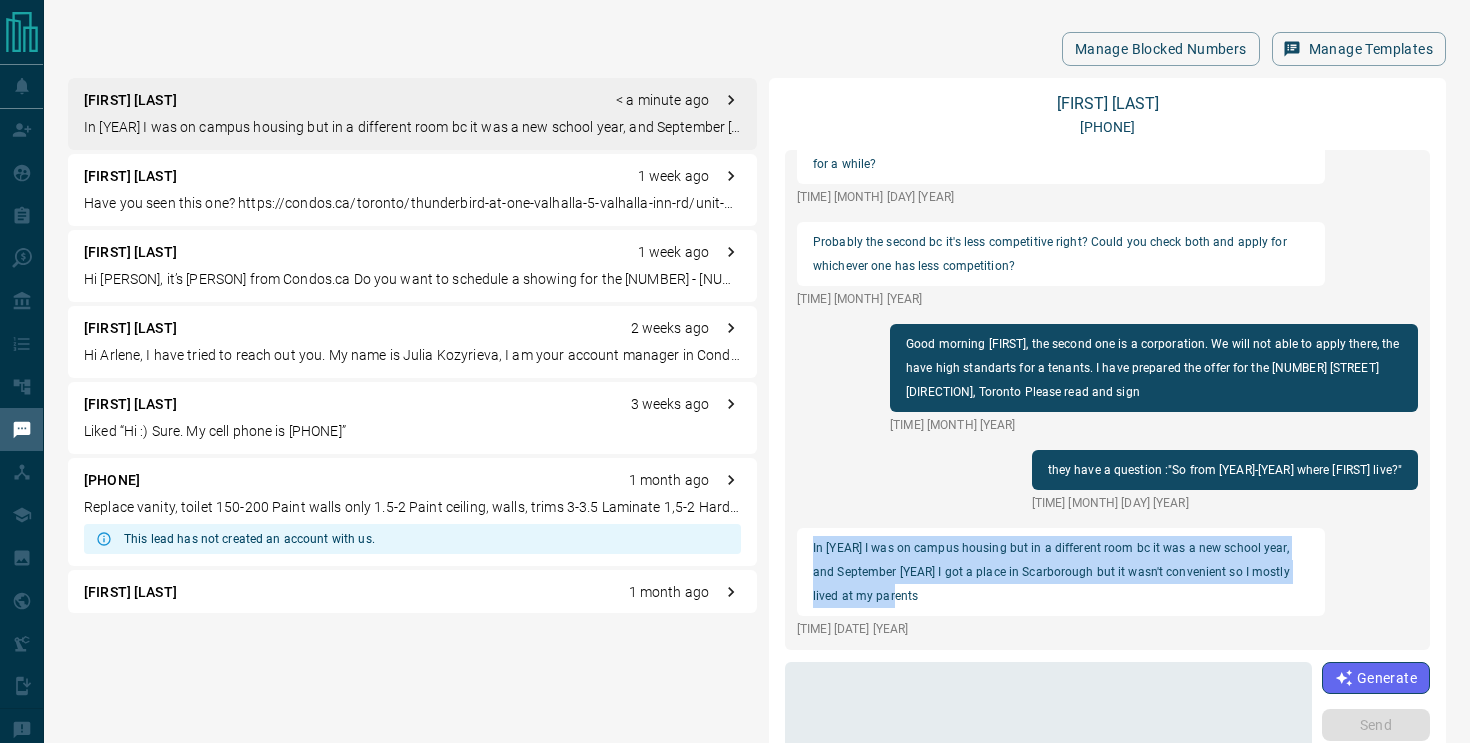 drag, startPoint x: 884, startPoint y: 596, endPoint x: 808, endPoint y: 549, distance: 89.358826 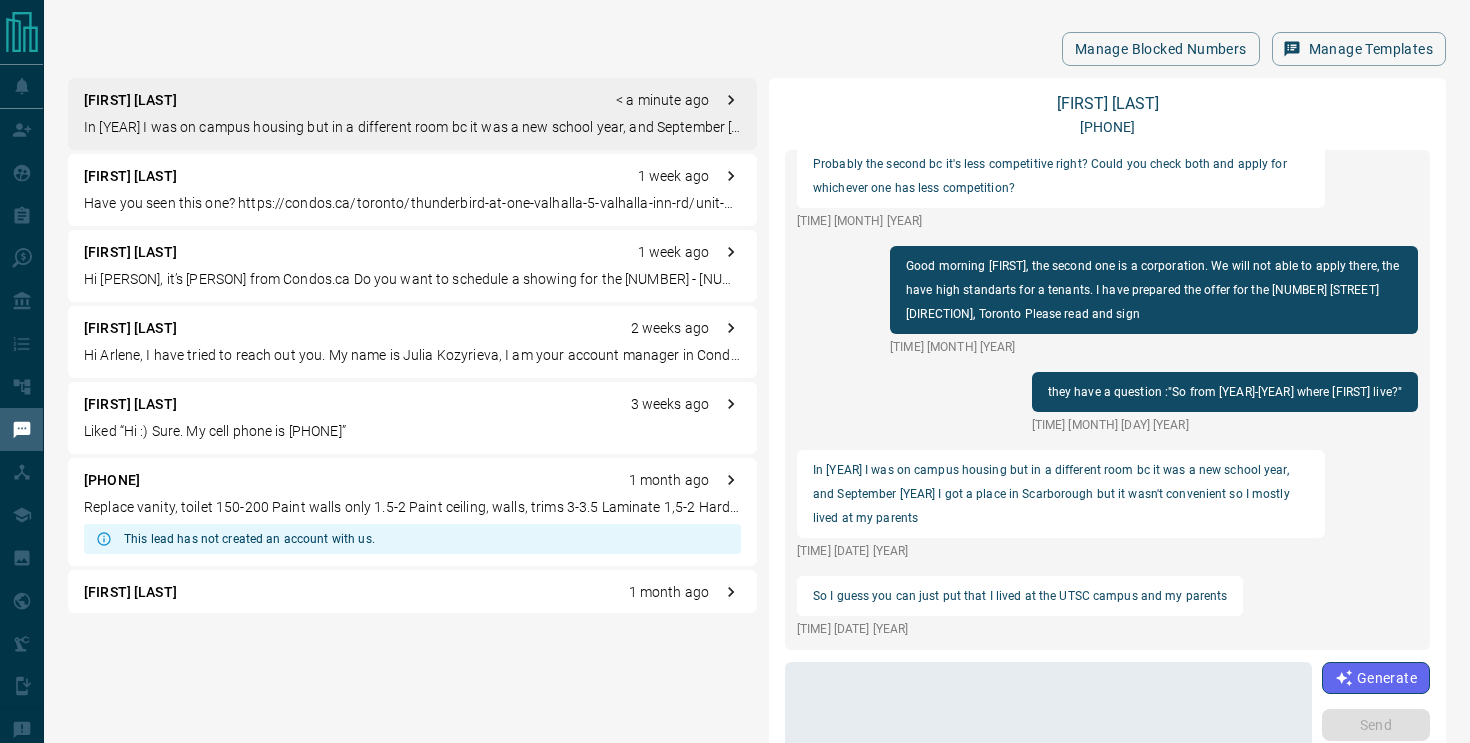 drag, startPoint x: 984, startPoint y: 600, endPoint x: 1229, endPoint y: 586, distance: 245.39967 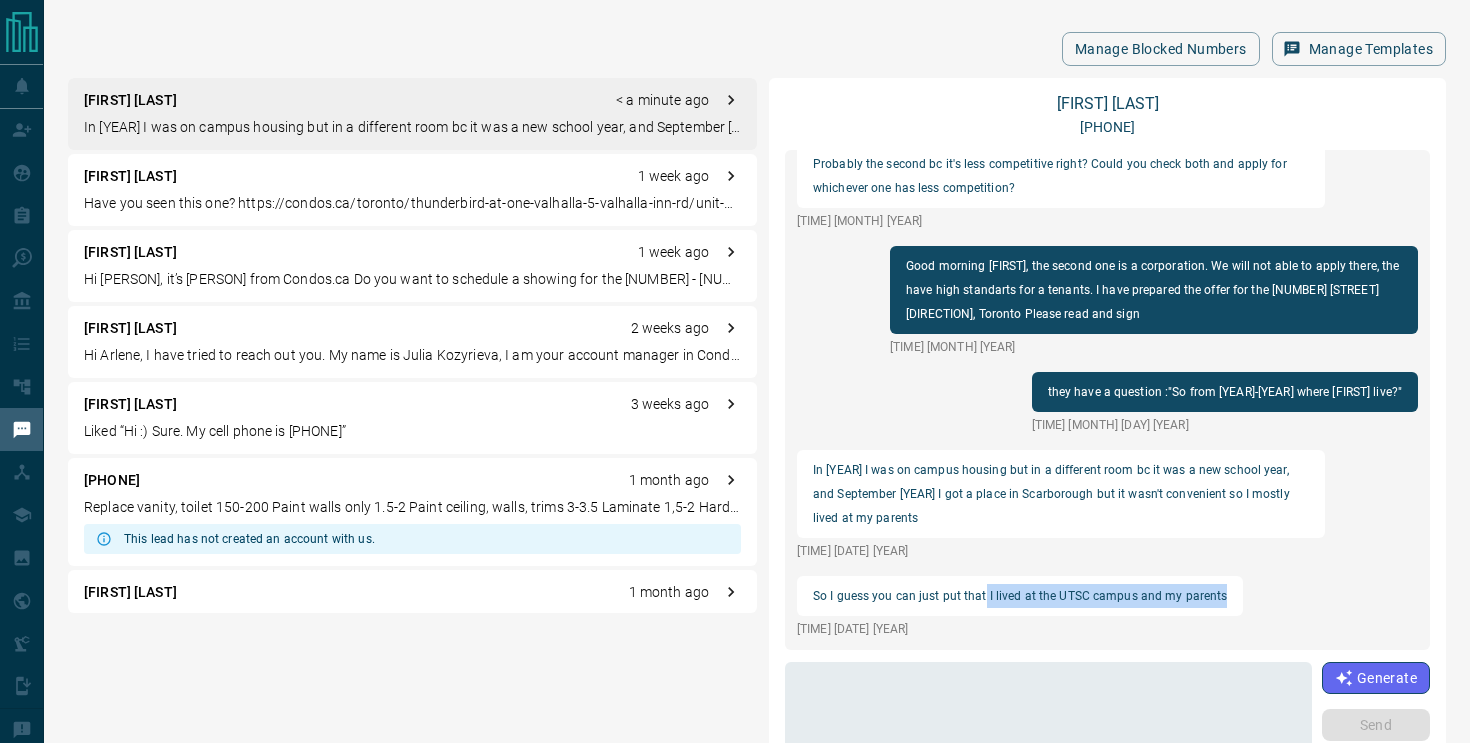 drag, startPoint x: 1222, startPoint y: 596, endPoint x: 983, endPoint y: 597, distance: 239.00209 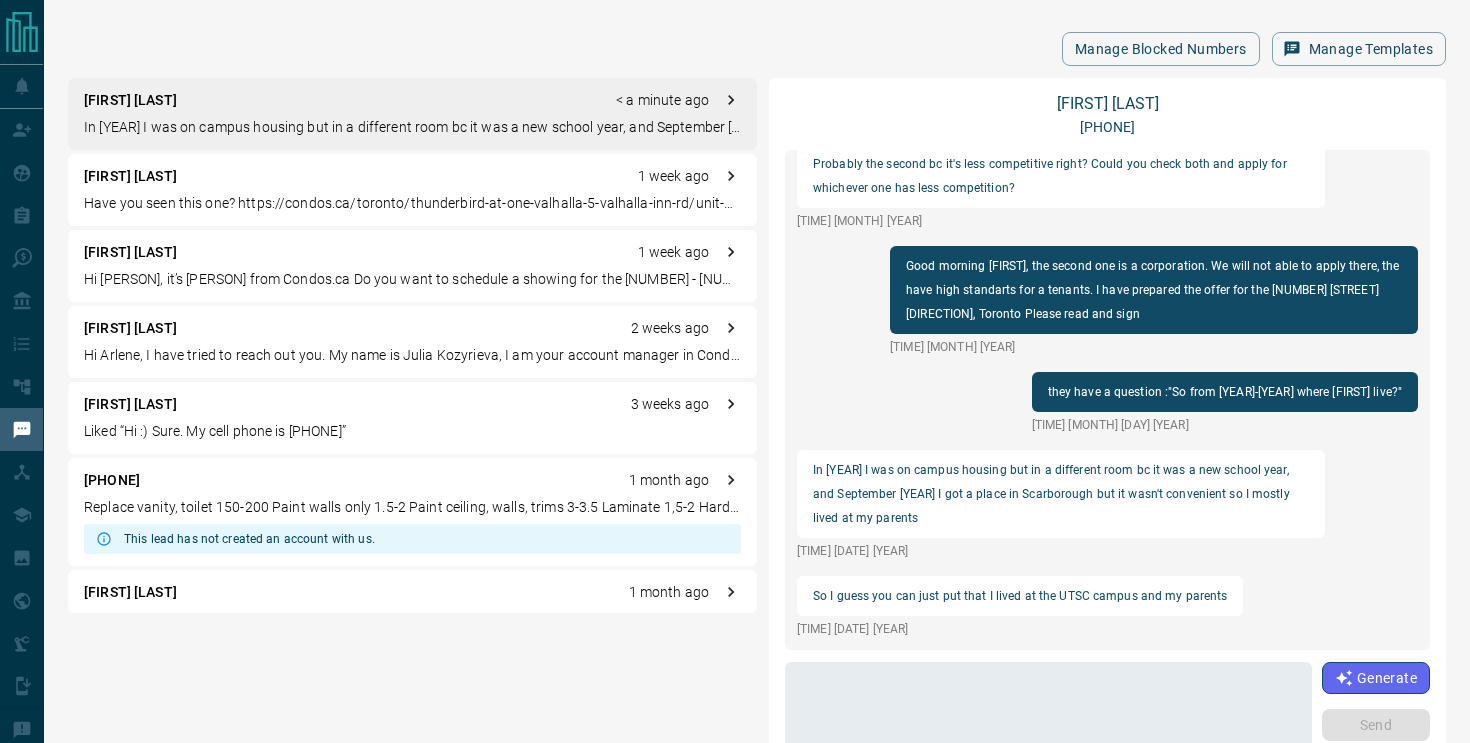 click on "load more Yes [TIME] [DATE] [YEAR] ok, the unit on the market. They have 2 offers and will make a decision tonight. But both offers 1 year upfront. So we will not have chance with this unit. [TIME] [DATE] [YEAR] Alright [TIME] [DATE] [YEAR] Please choose another one [TIME] [DATE] [YEAR] Have you seen this one?
https://condos.ca/toronto/ivy-condos-59-69-mutual-st/unit-702-C12284666 [TIME] [DATE] [YEAR] and
https://condos.ca/toronto/ivy-condos-59-69-mutual-st/unit-1805-C12233737 [TIME] [DATE] [YEAR] 20 days and 50 days on the market... you sure? [TIME] [DATE] [YEAR] I can contact. Longer on the market less competiton [TIME] [DATE] [YEAR] Alright [TIME] [DATE] [YEAR] If you like some of them let me know and I will ask [TIME] [DATE] [YEAR] How this one [TIME] [DATE] [YEAR] [NUMBER] - [NUMBER] [STREET]
https://condos.ca/toronto/massey-tower-condo-197-yonge-st/unit-1905-C12323037 [TIME] [DATE] [YEAR] Possession from Sep 1, so it's good. Just 9 hours on the market so it's available [TIME] [DATE] [YEAR] all utilities extra [TIME] [DATE] [YEAR] Yes" at bounding box center (1107, 400) 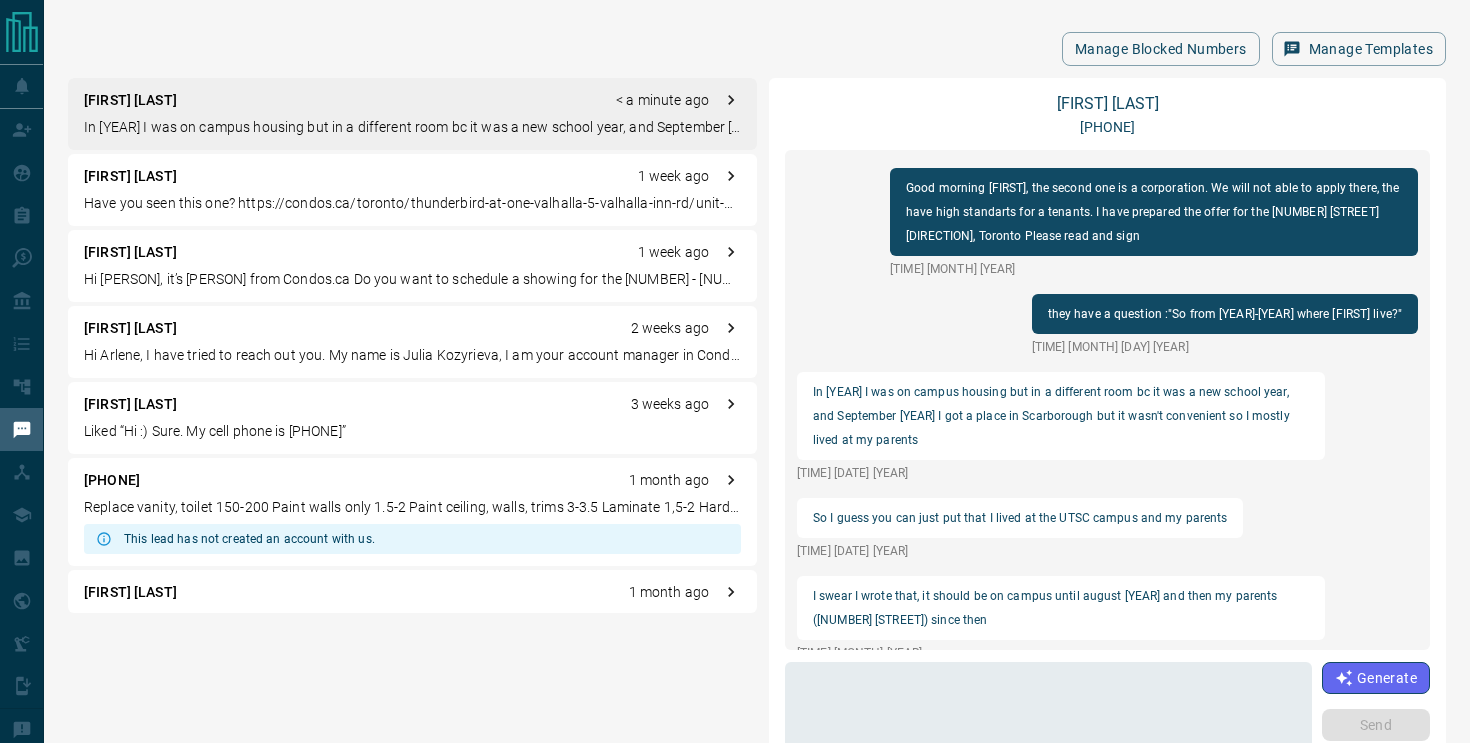 scroll, scrollTop: 2210, scrollLeft: 0, axis: vertical 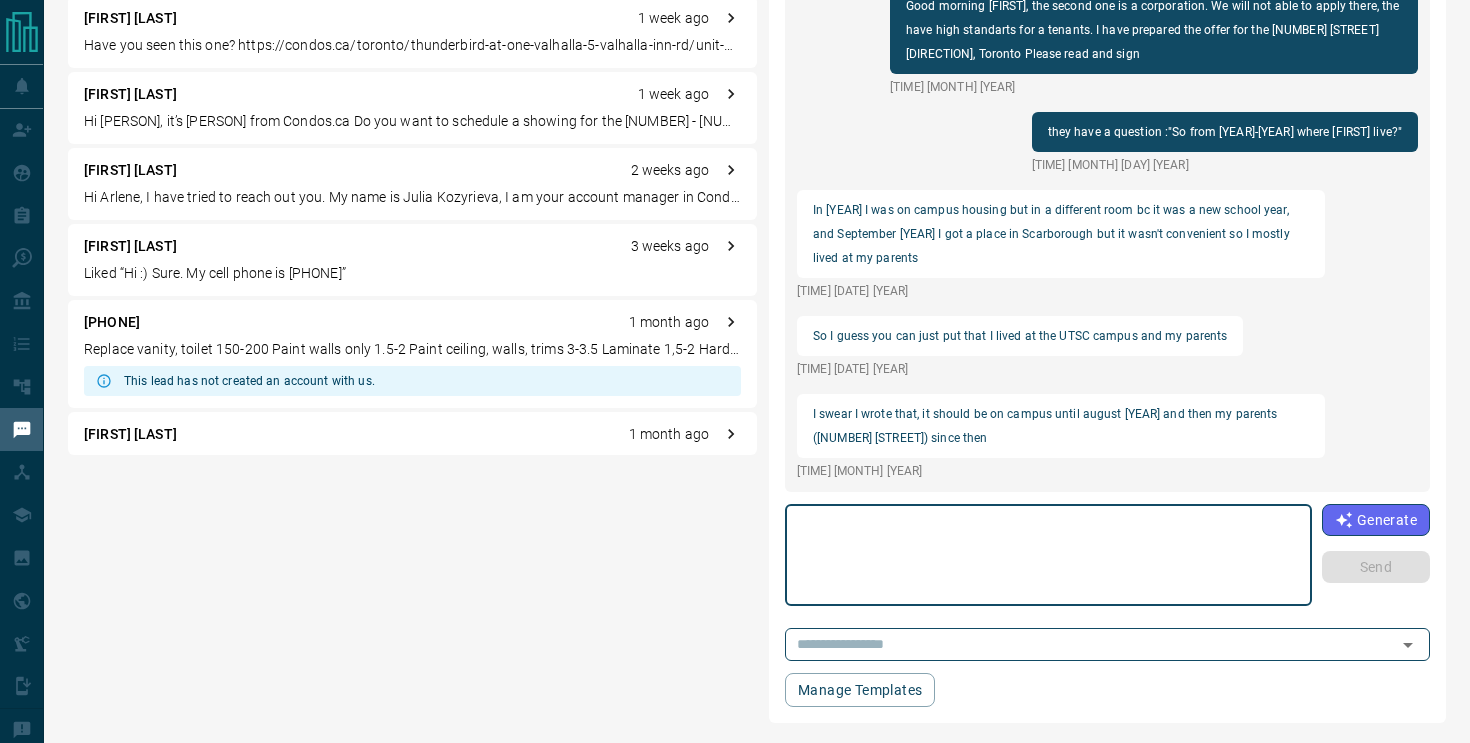click at bounding box center [1048, 555] 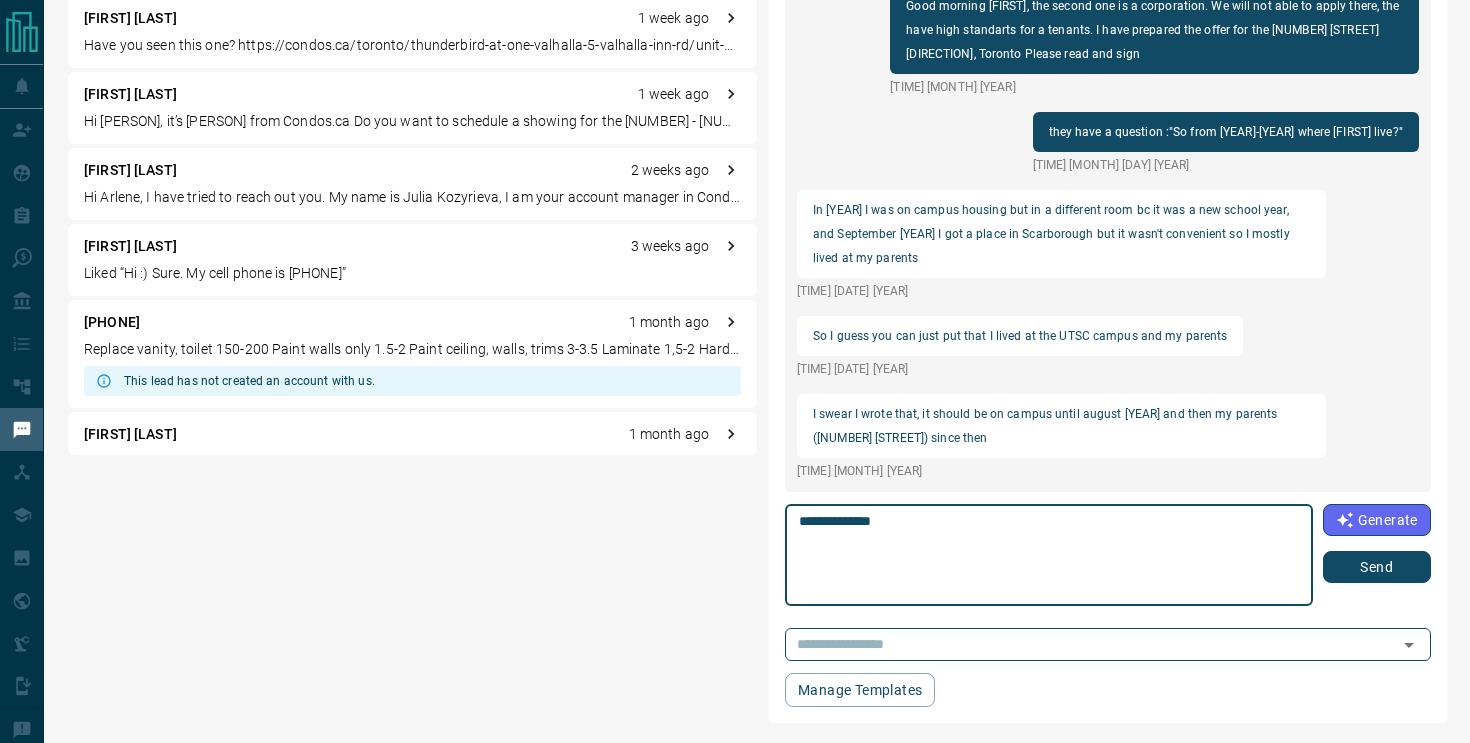 paste on "**********" 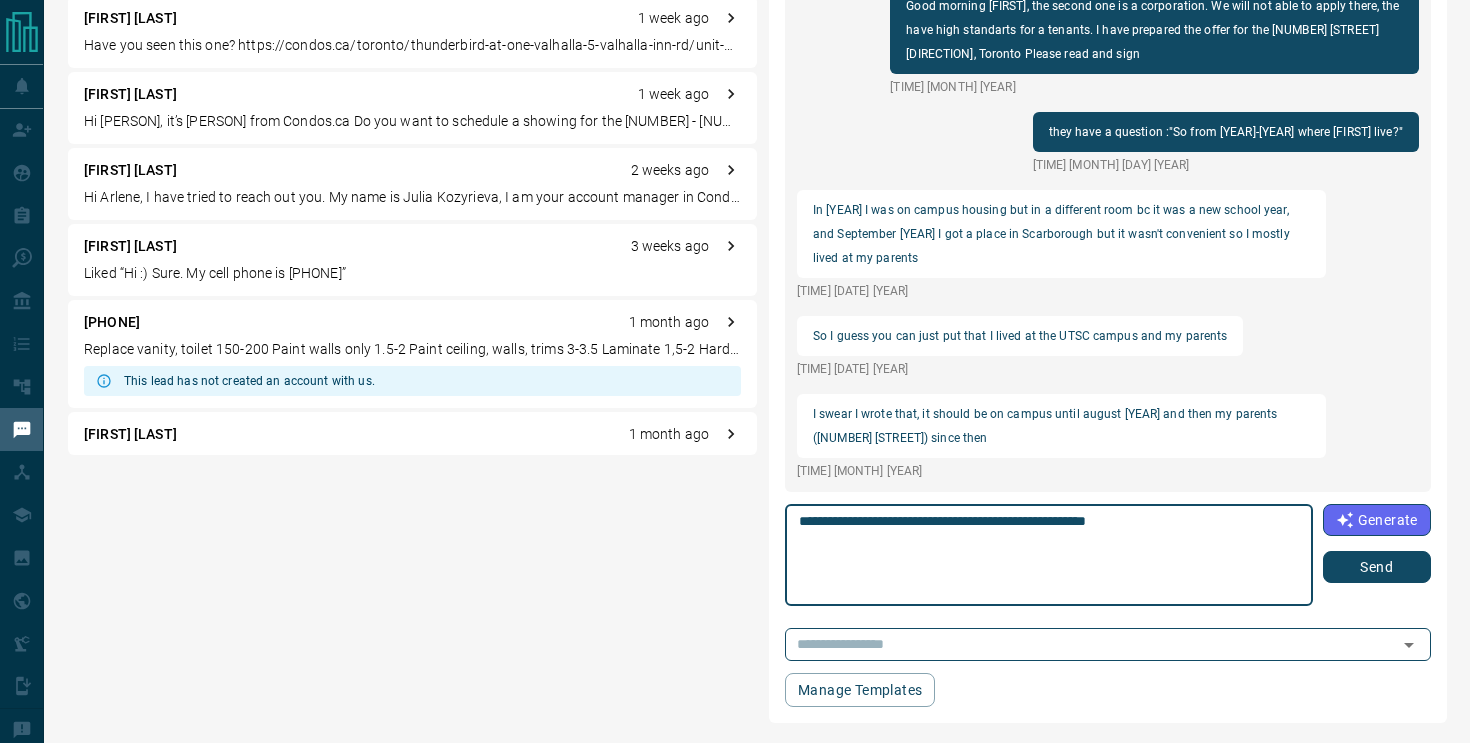 type on "**********" 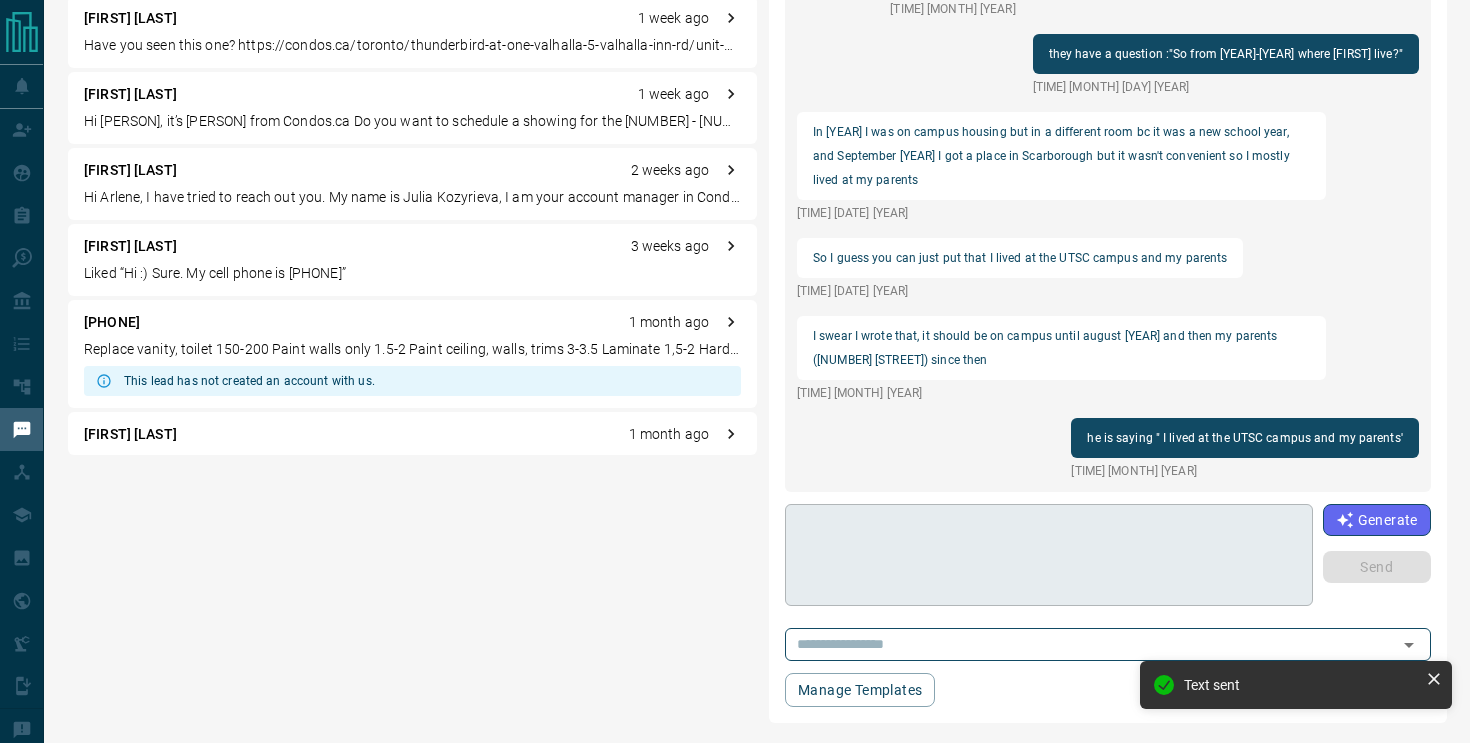 scroll, scrollTop: 2186, scrollLeft: 0, axis: vertical 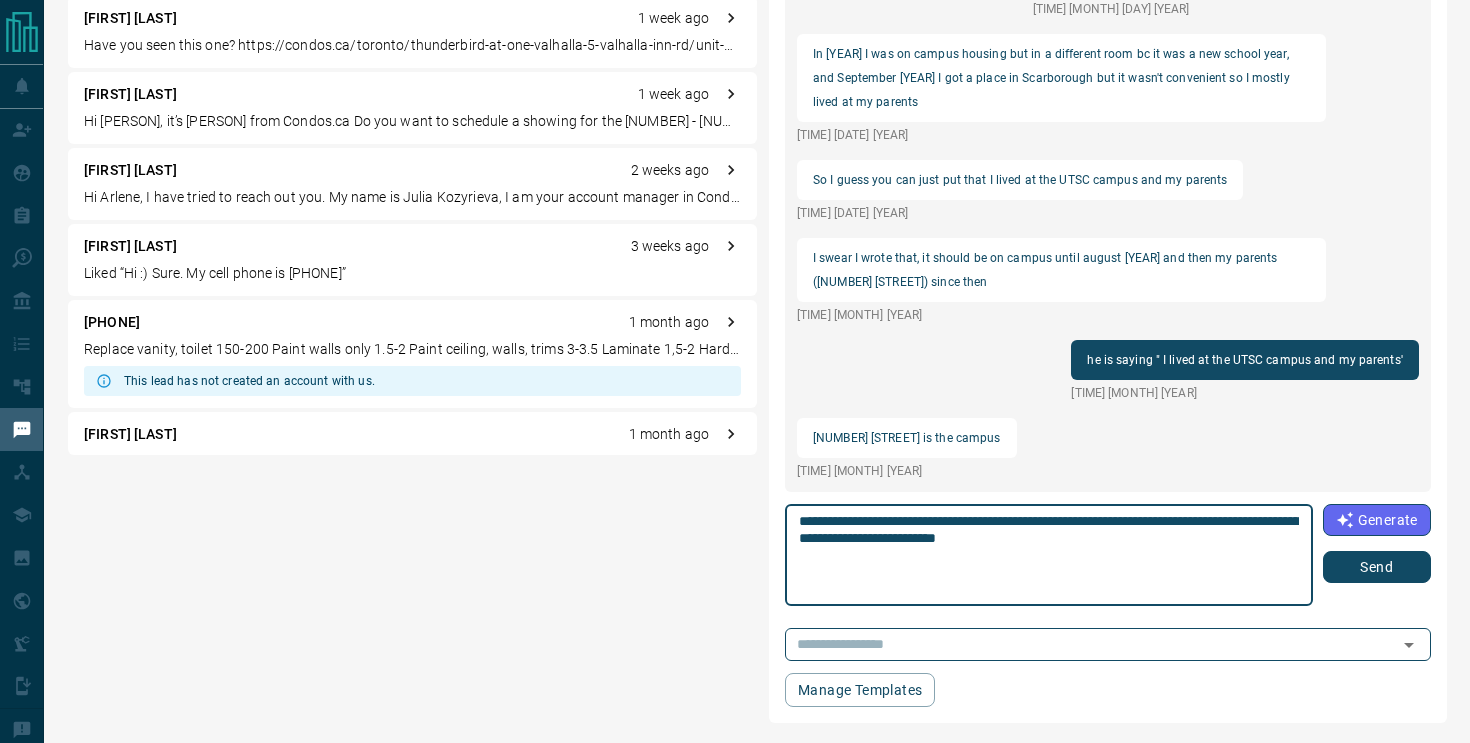 type on "**********" 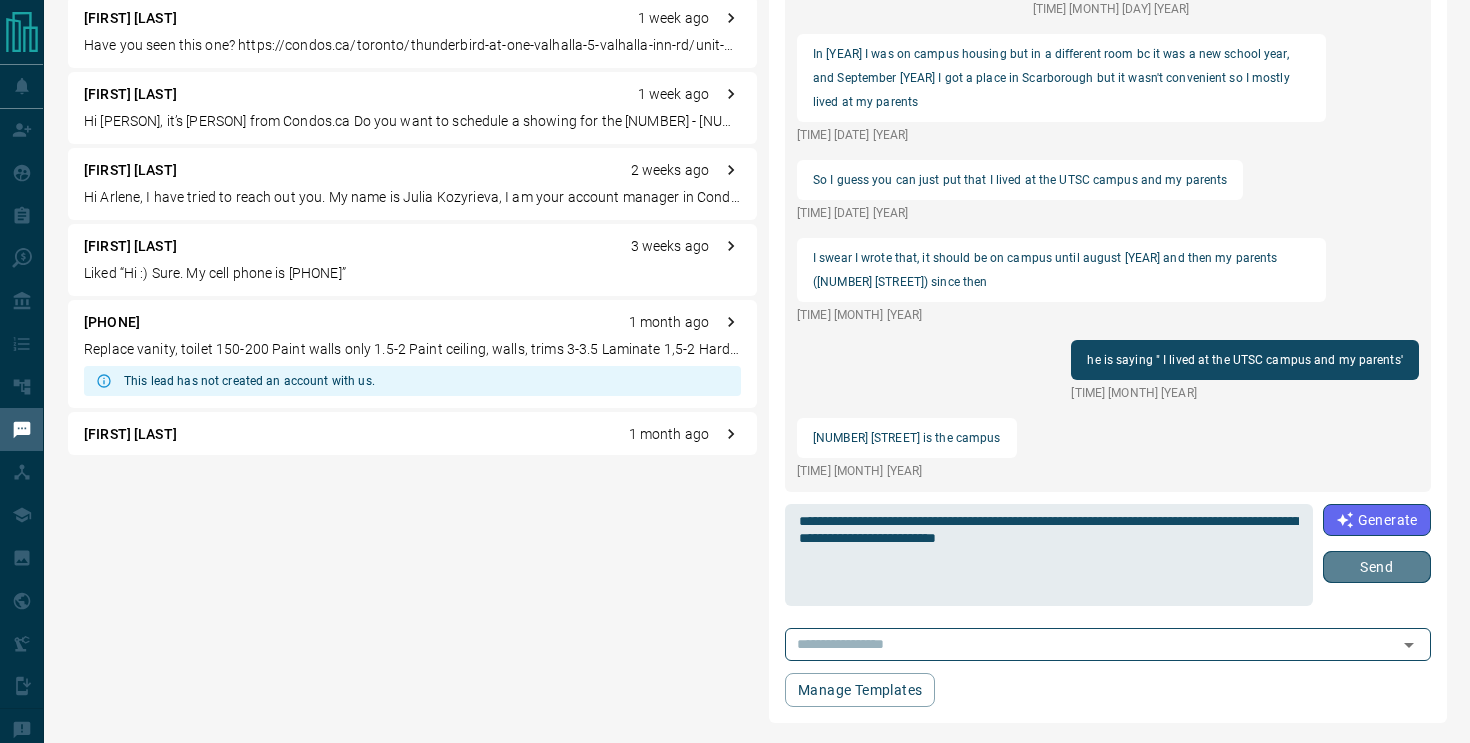 click on "Send" at bounding box center [1377, 567] 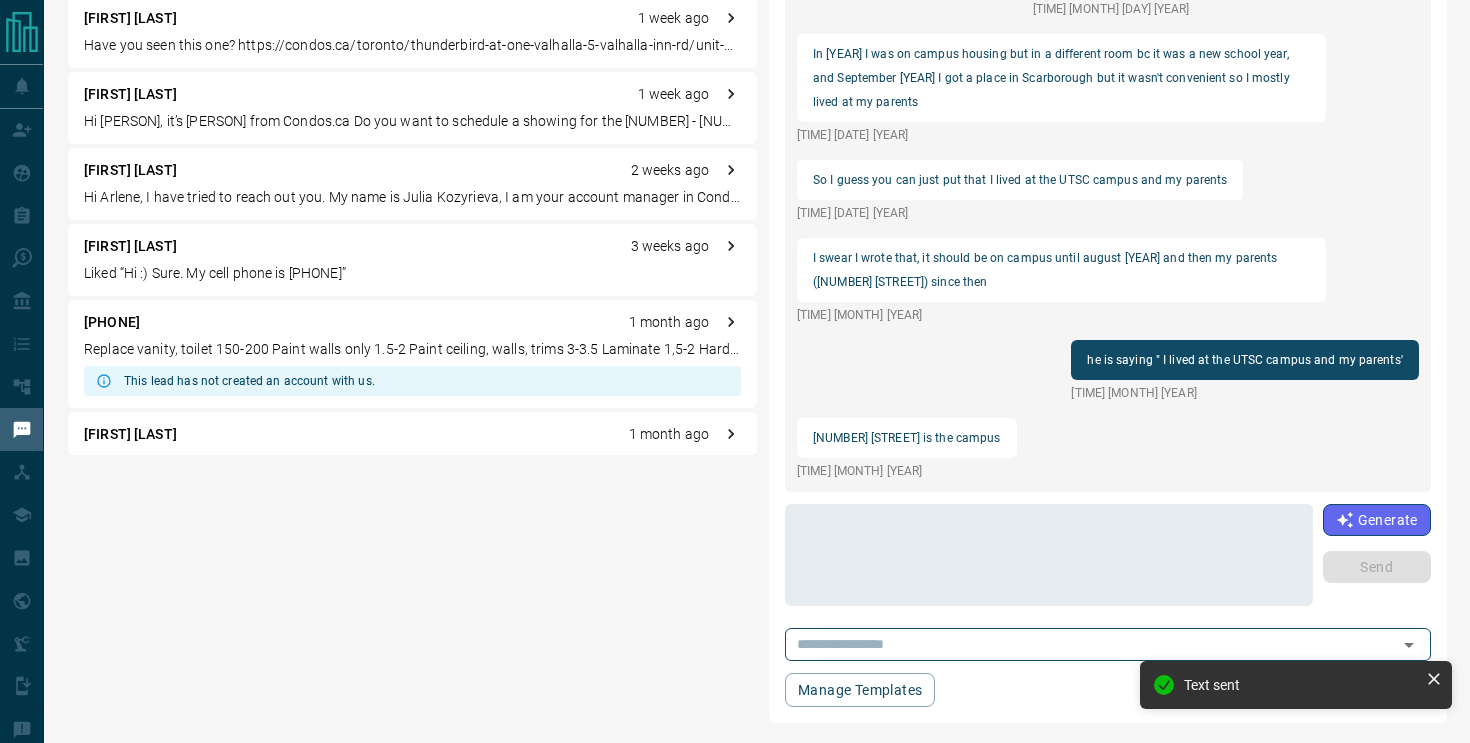 scroll, scrollTop: 2210, scrollLeft: 0, axis: vertical 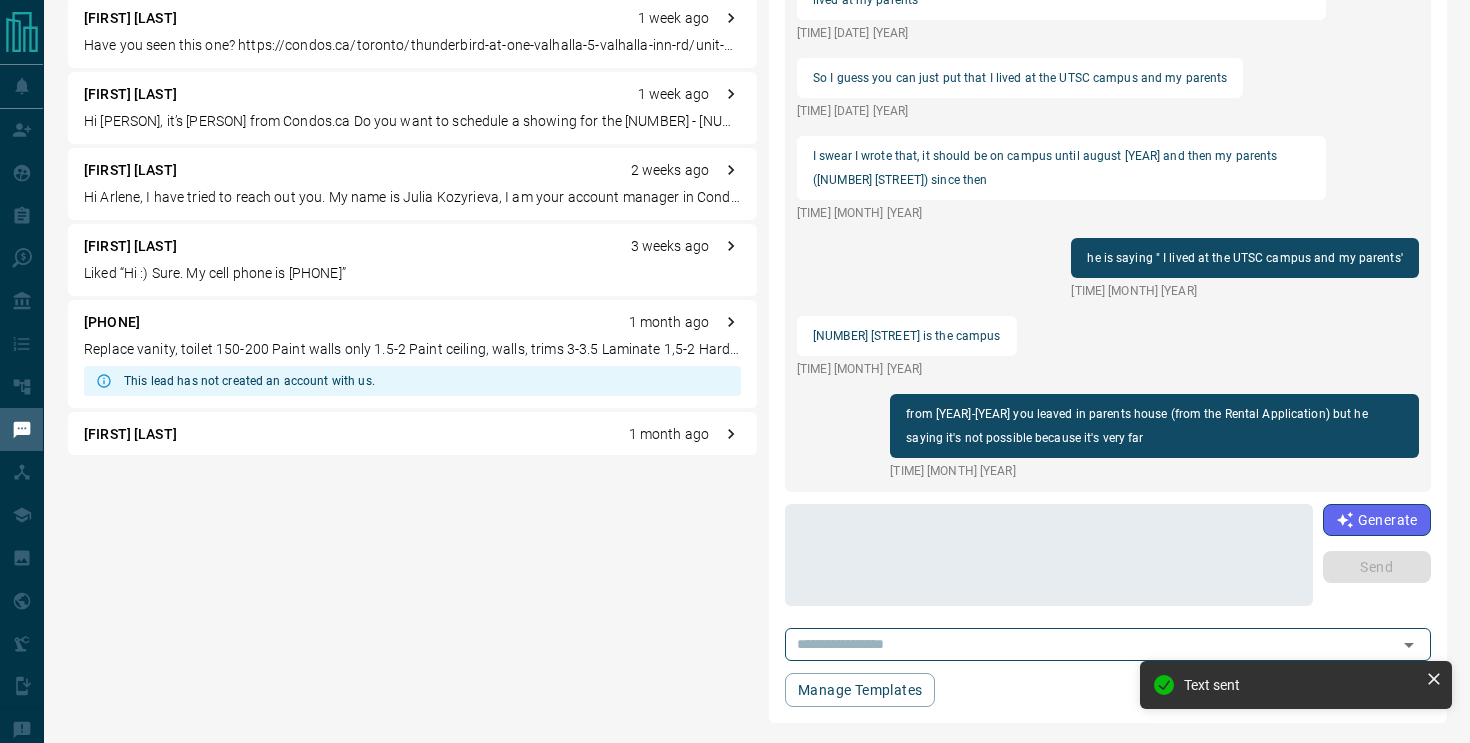 copy on "[NUMBER] [STREET] is the campus" 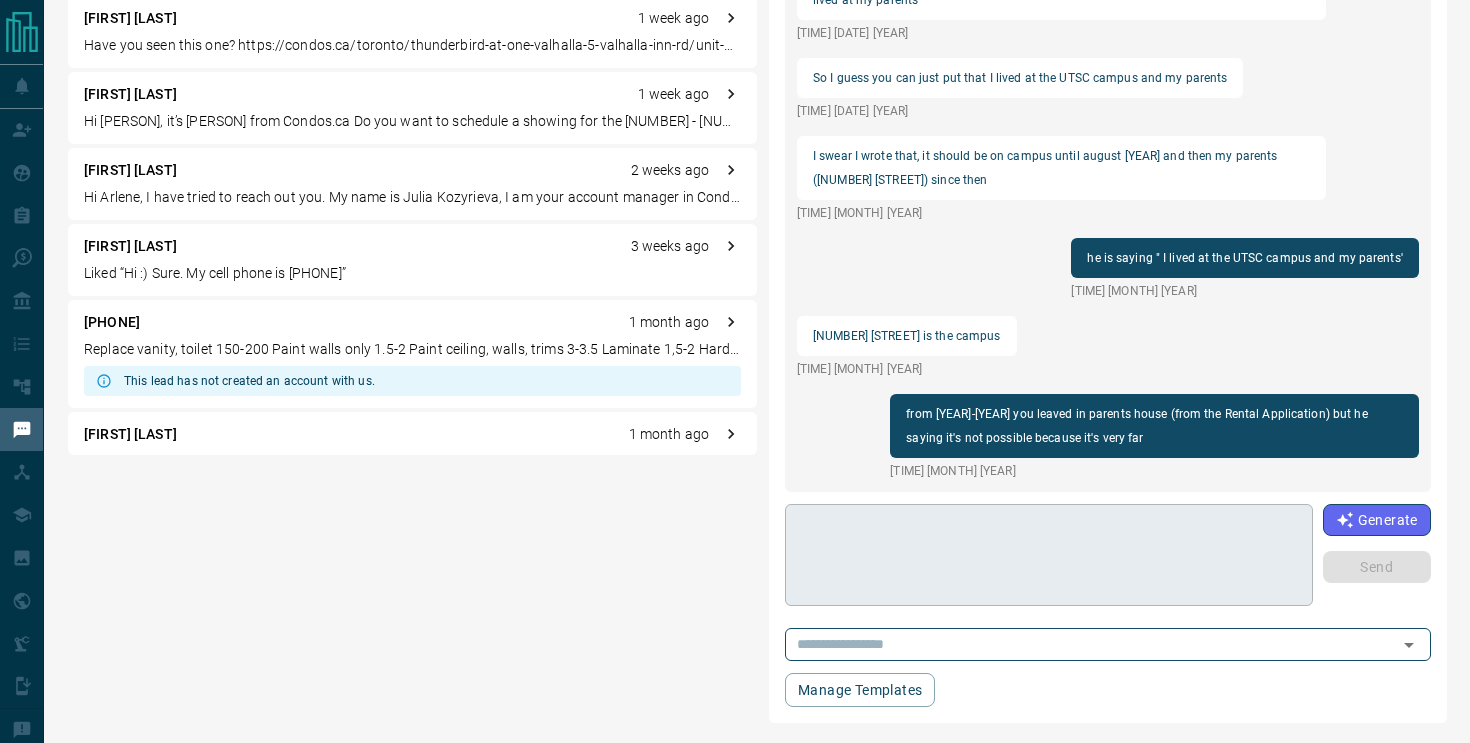 click at bounding box center [1049, 555] 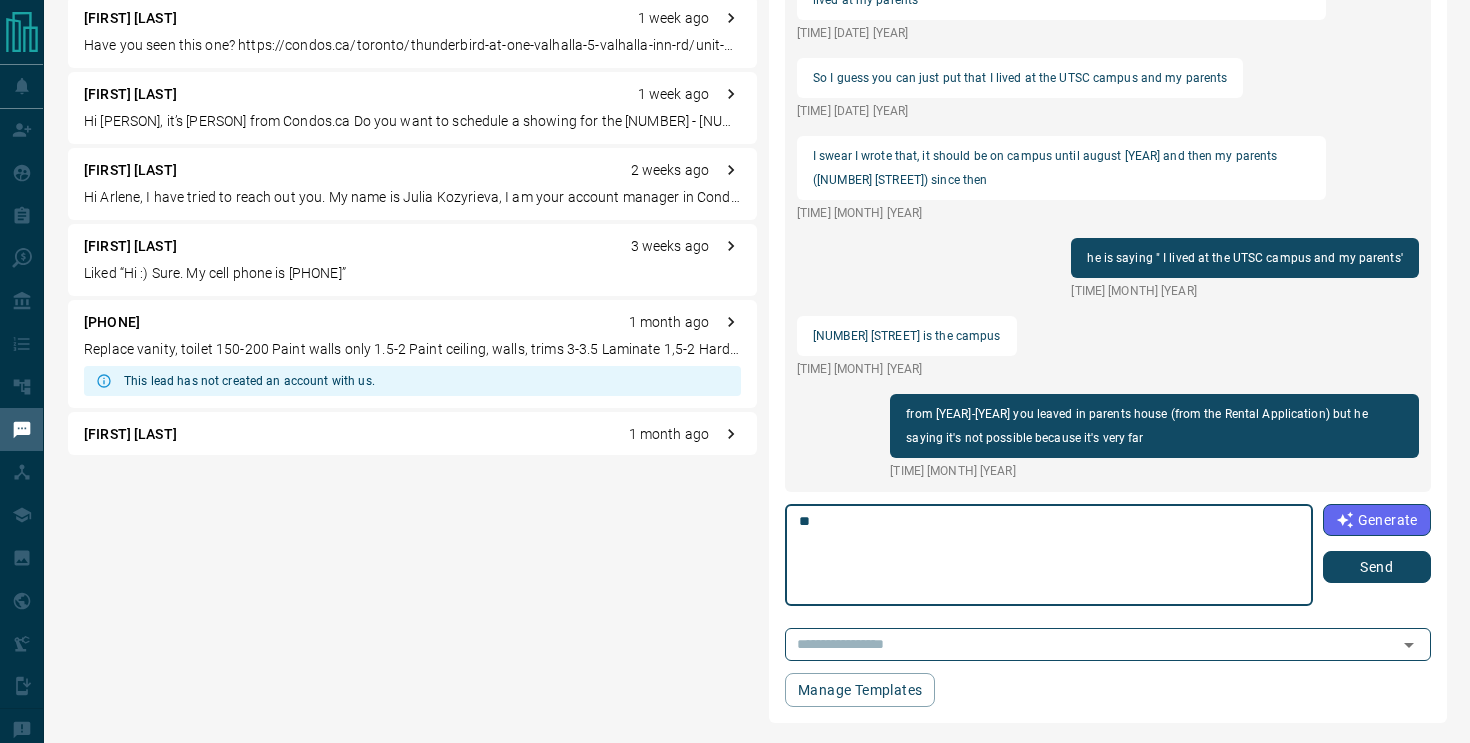 type on "*" 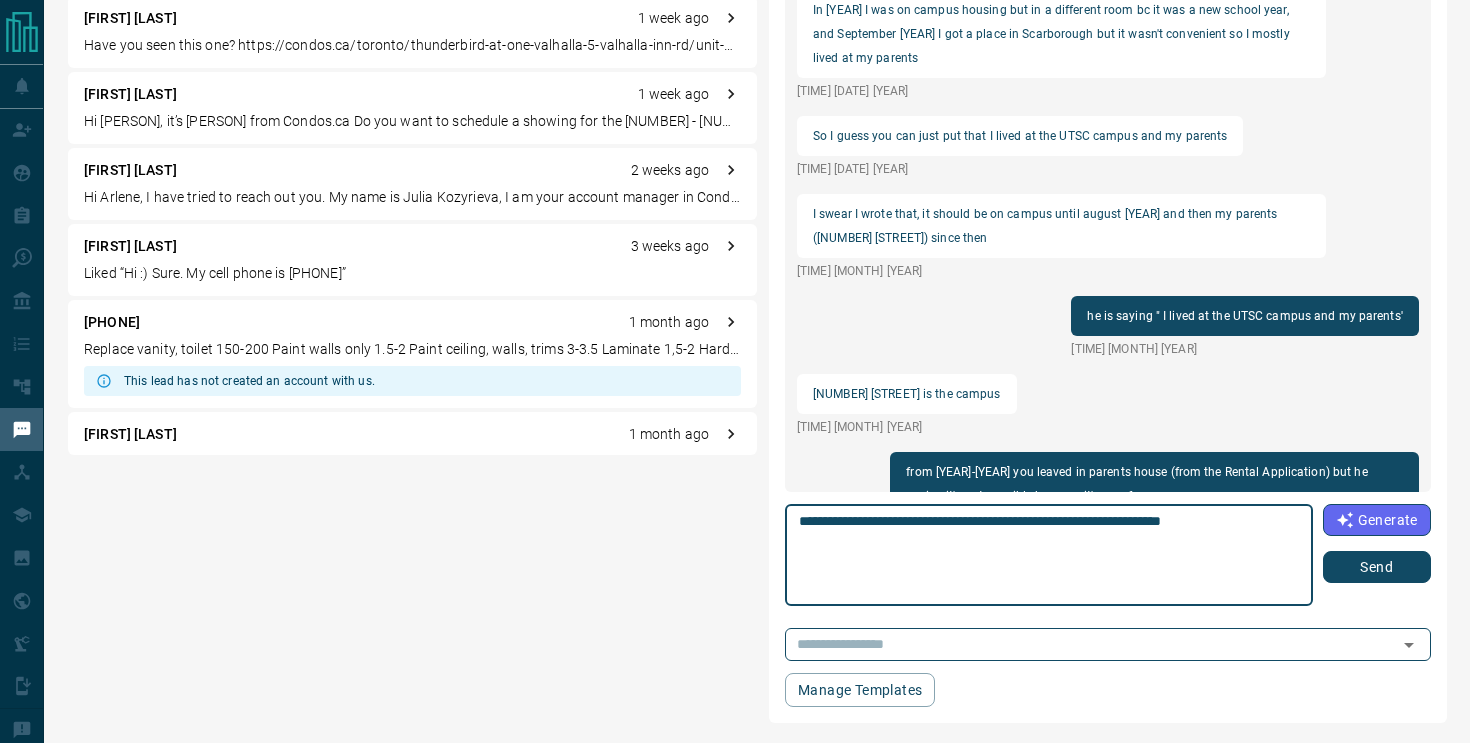 scroll, scrollTop: 2210, scrollLeft: 0, axis: vertical 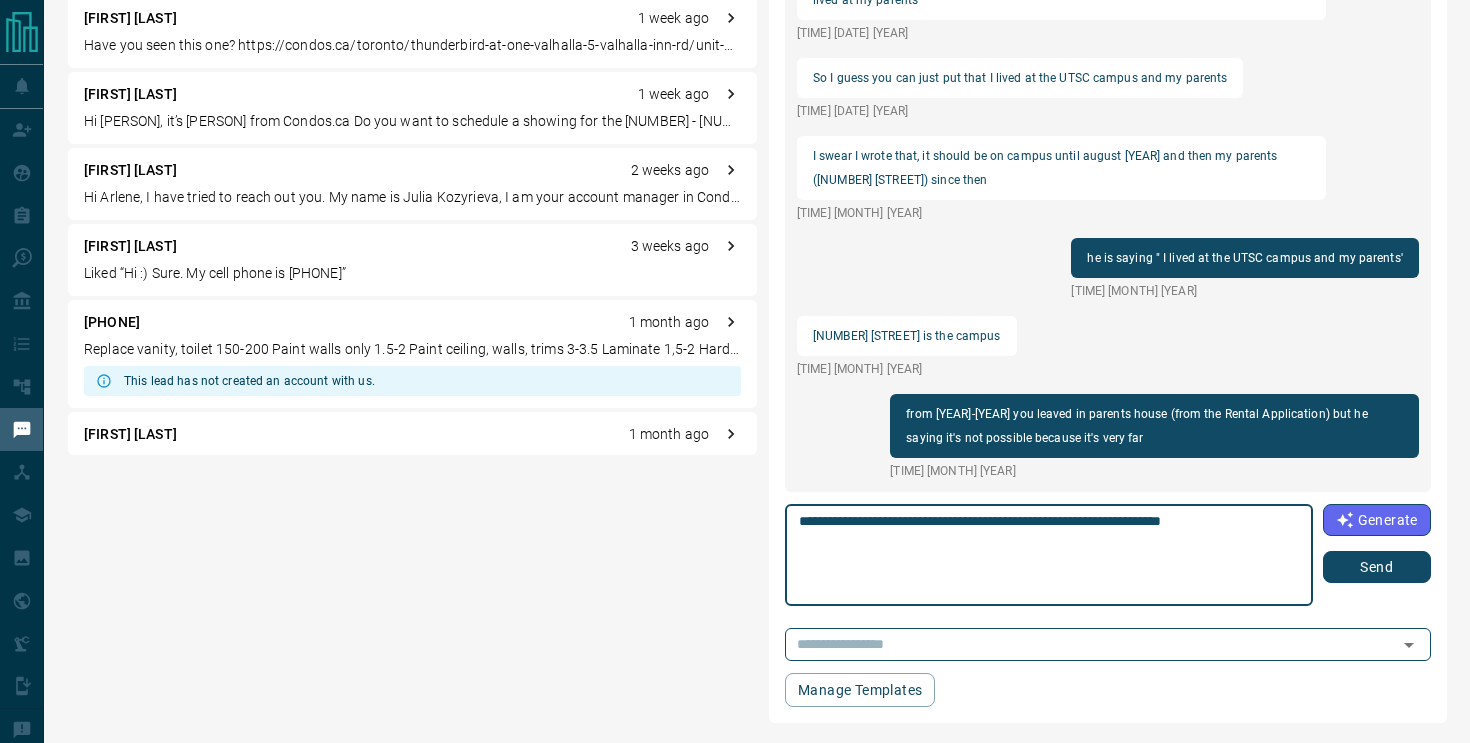 type on "**********" 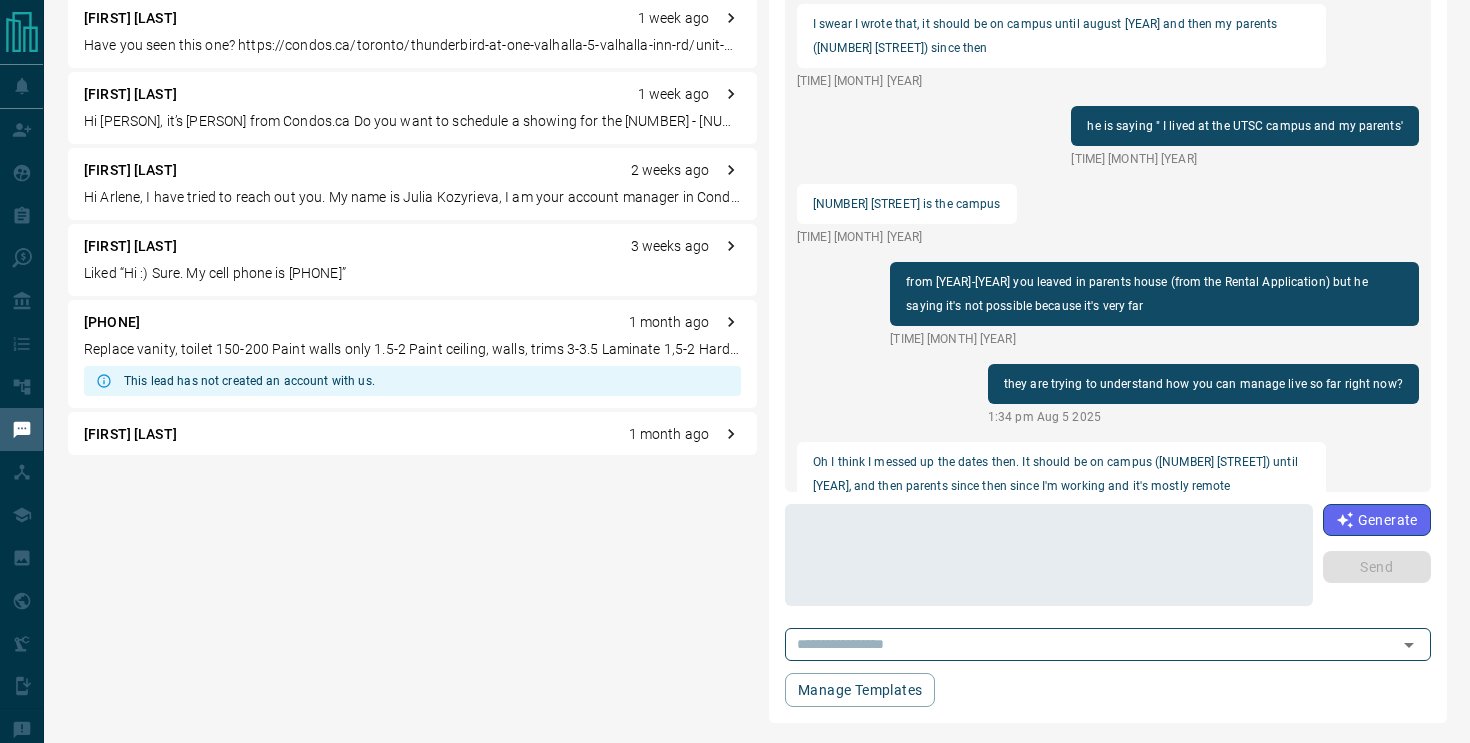 scroll, scrollTop: 2210, scrollLeft: 0, axis: vertical 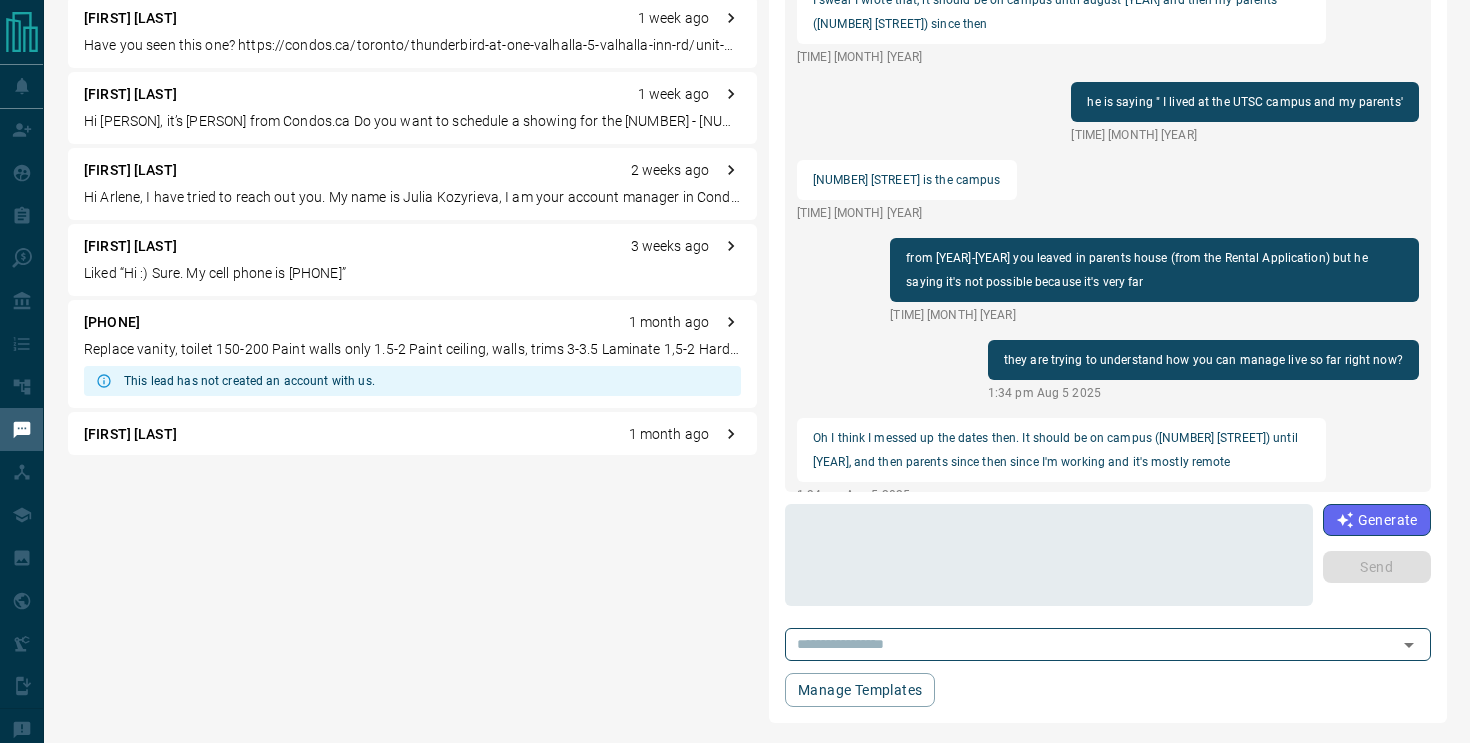 copy on "It should be on campus ([NUMBER] [STREET]) until [YEAR], and then parents since then since I'm working and it's mostly remote" 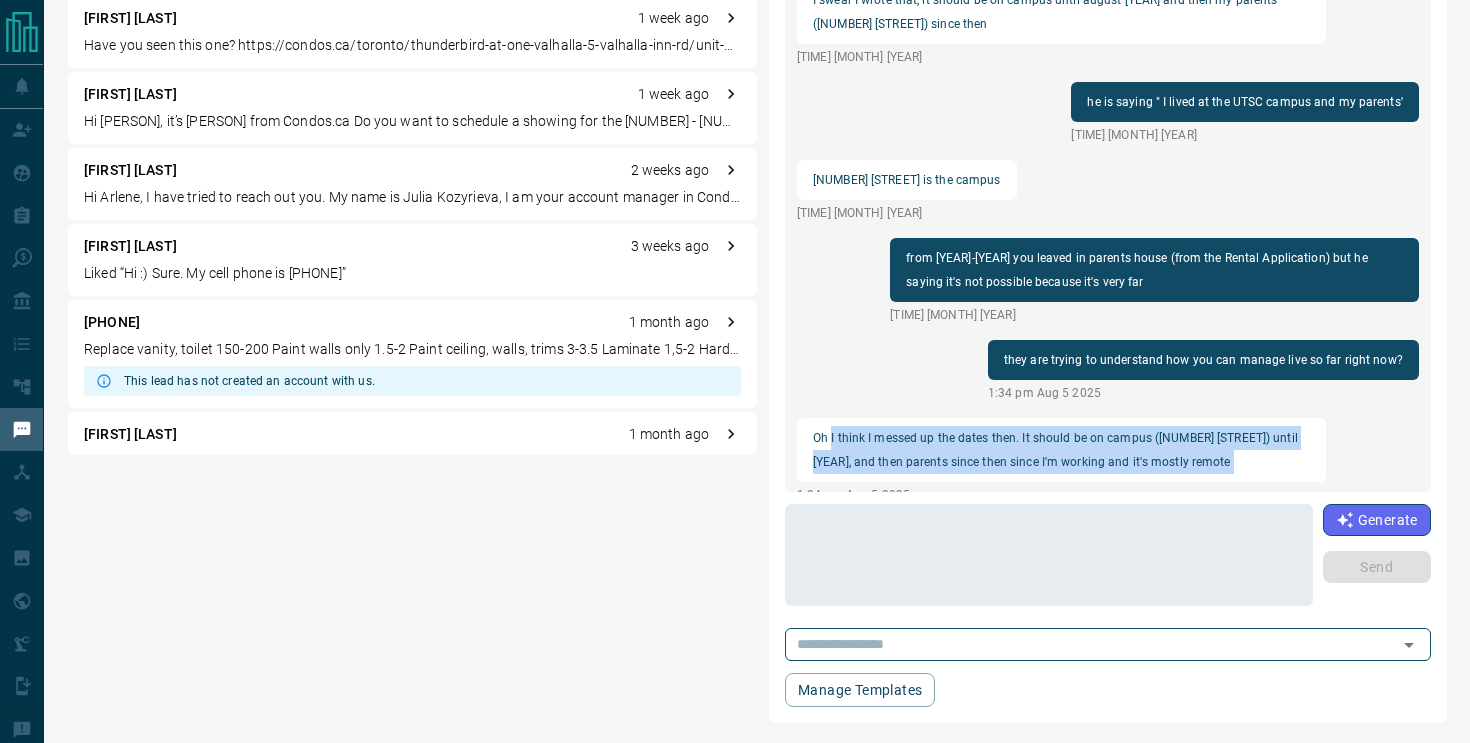 copy on "I think I messed up the dates then. It should be on campus ([ADDRESS]) until [YEAR], and then parents since then since I'm working and it's mostly remote" 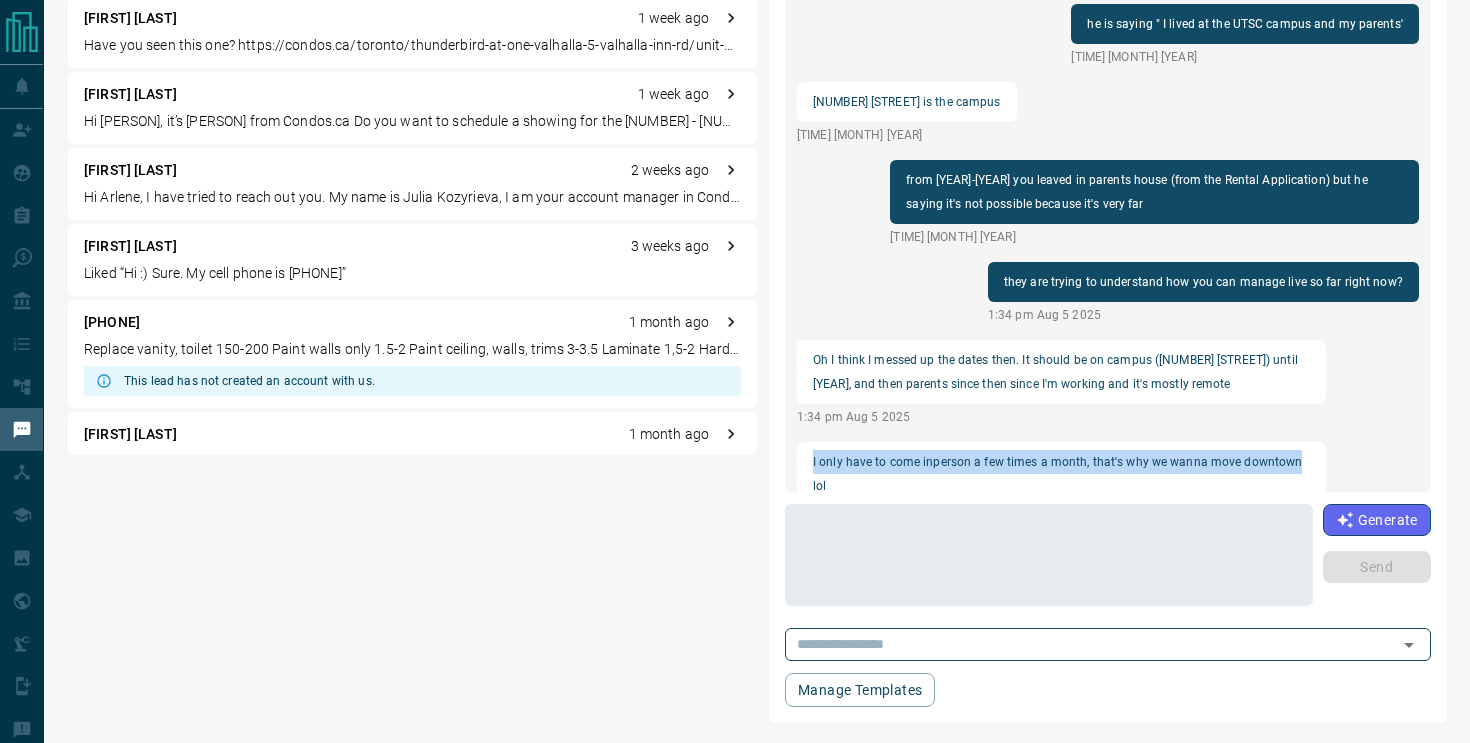 copy on "I only have to come inperson a few times a month, that's why we wanna move downtown" 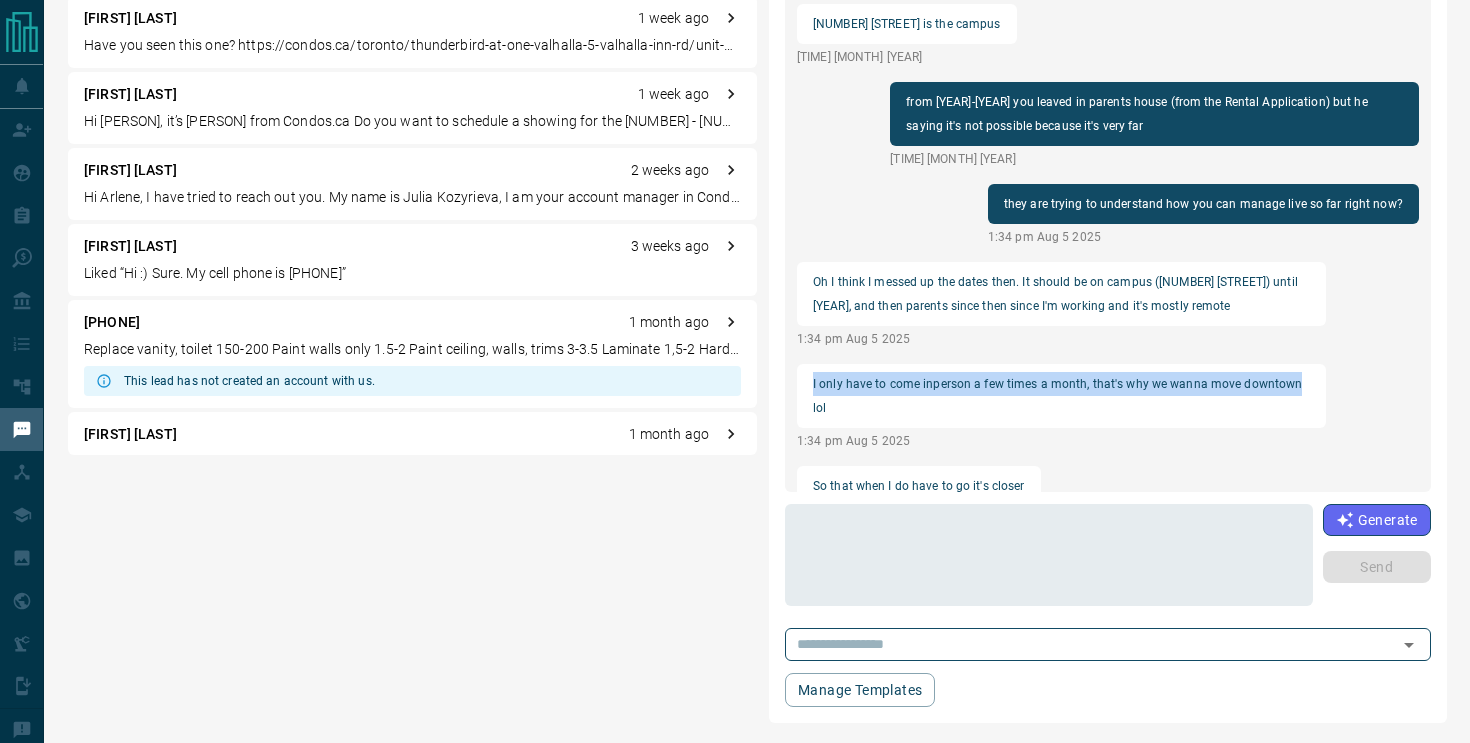 scroll, scrollTop: 2210, scrollLeft: 0, axis: vertical 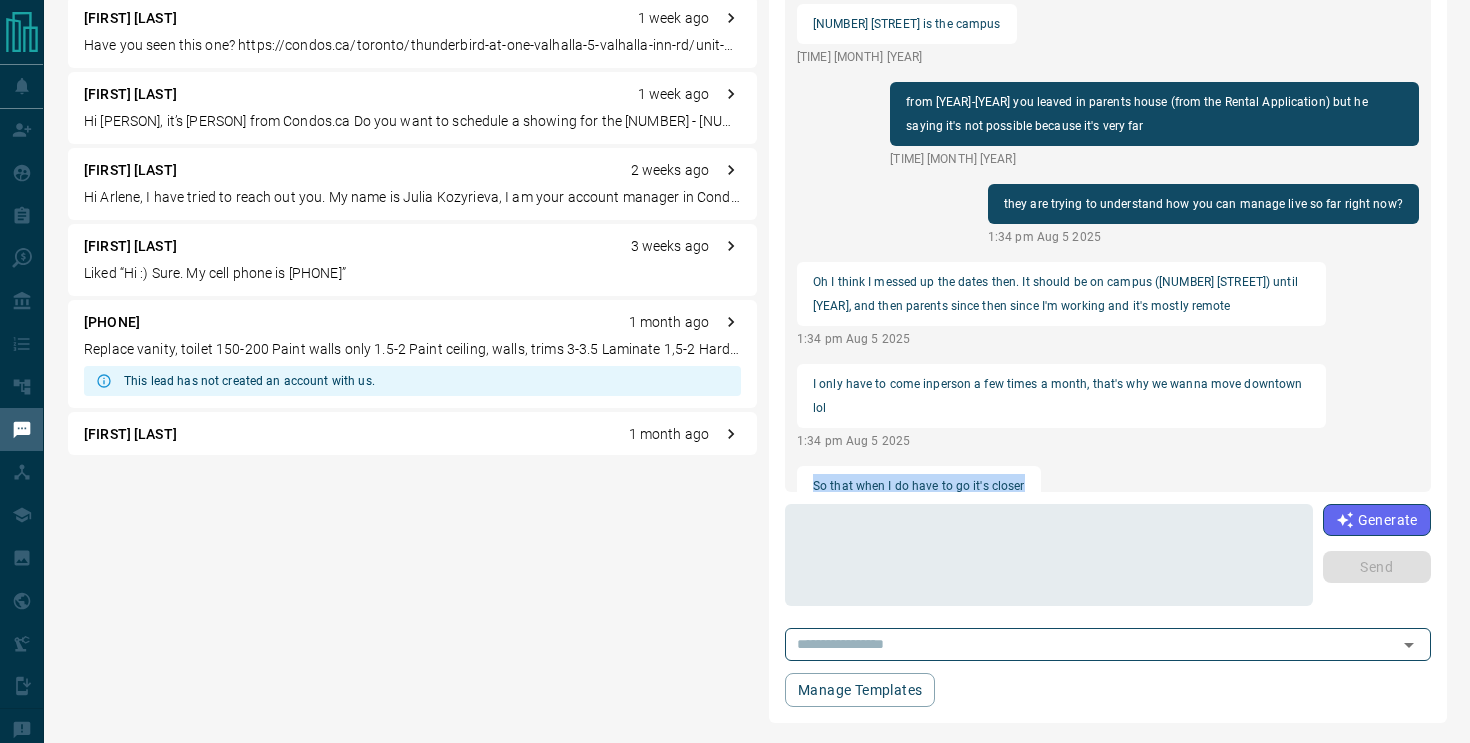 copy on "So that when I do have to go it's closer" 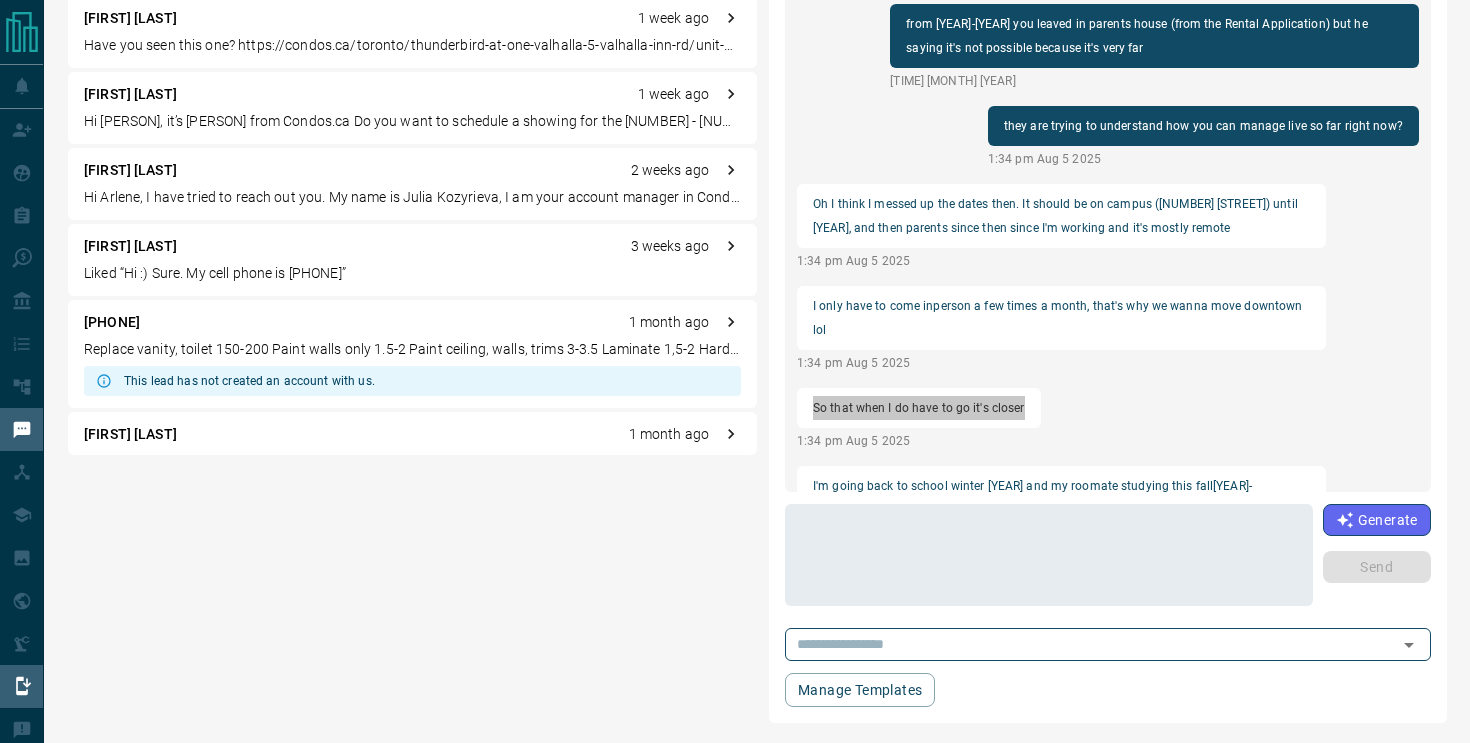scroll, scrollTop: 2234, scrollLeft: 0, axis: vertical 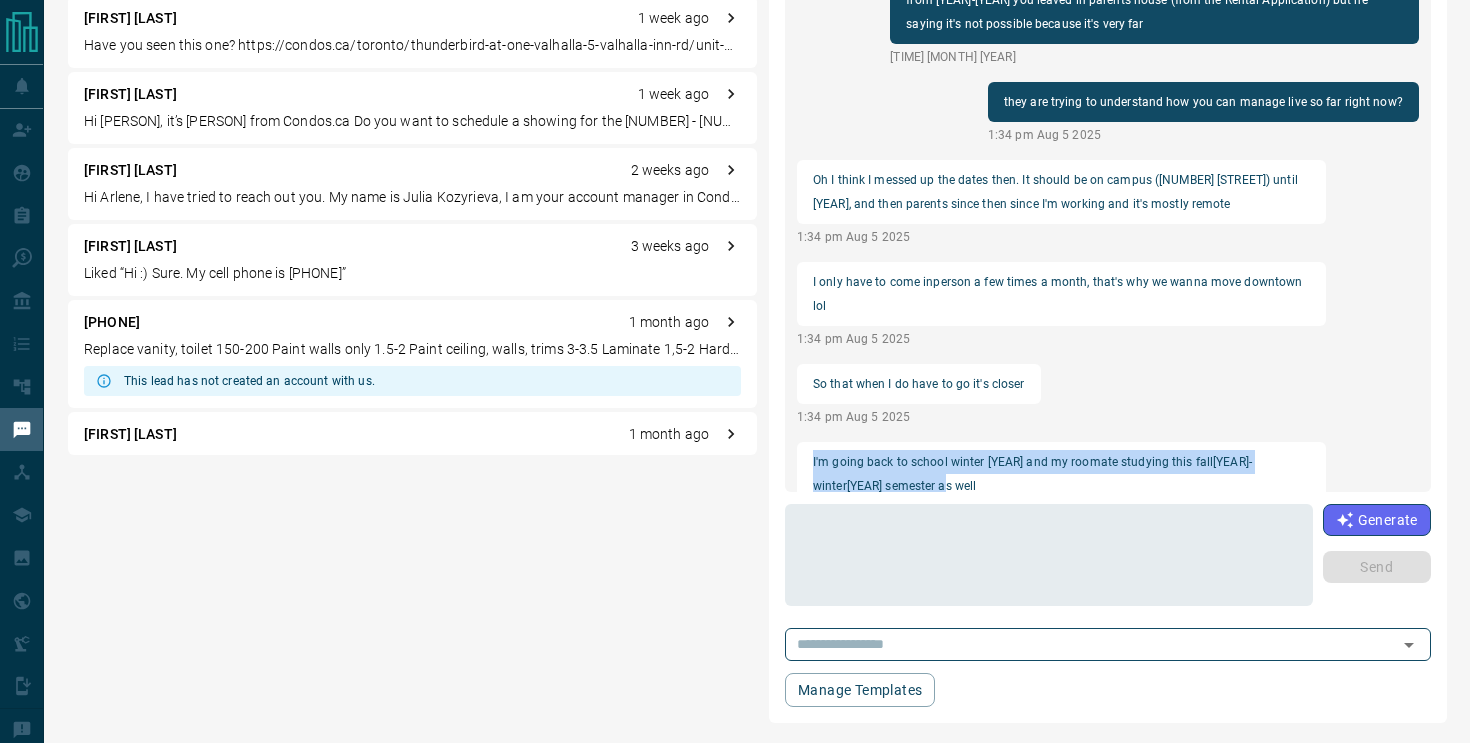 drag, startPoint x: 921, startPoint y: 445, endPoint x: 810, endPoint y: 418, distance: 114.236595 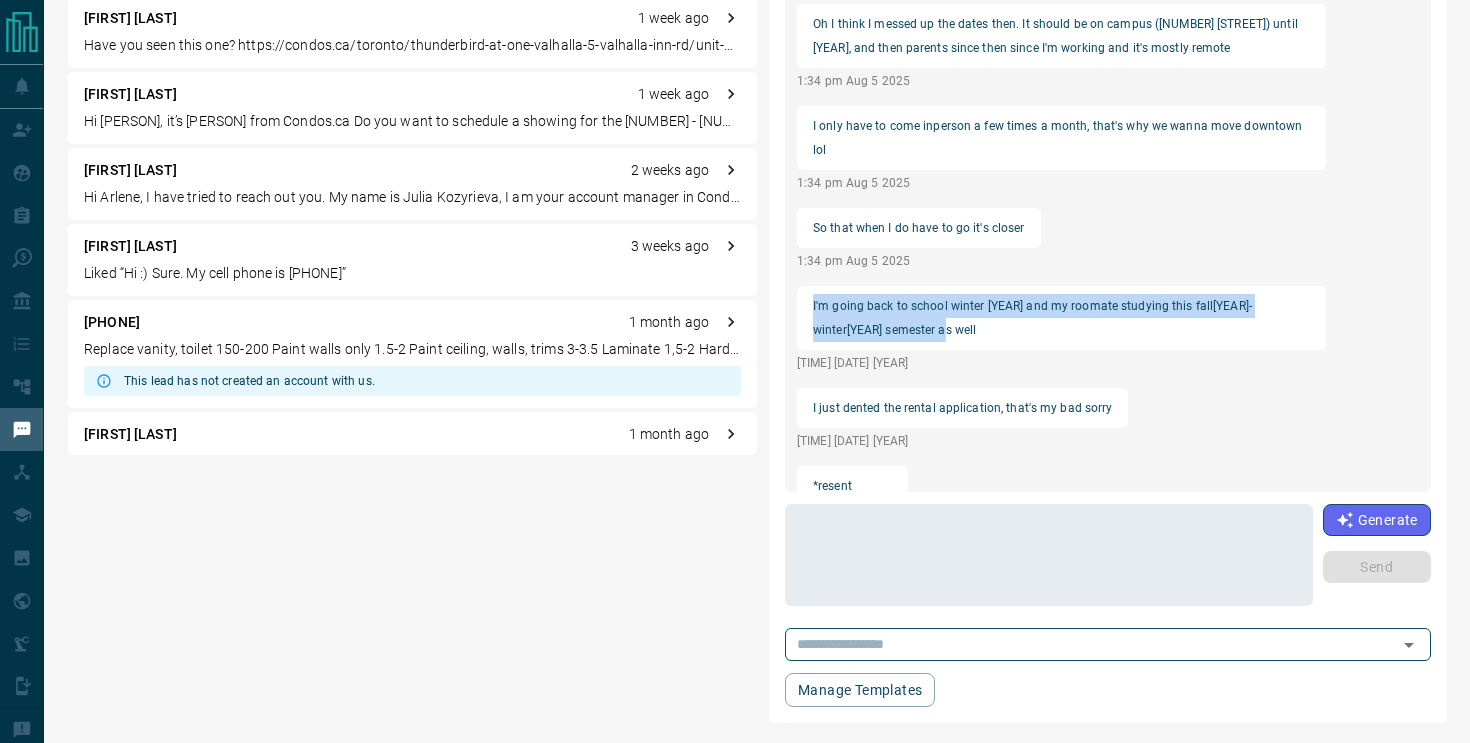 scroll, scrollTop: 2234, scrollLeft: 0, axis: vertical 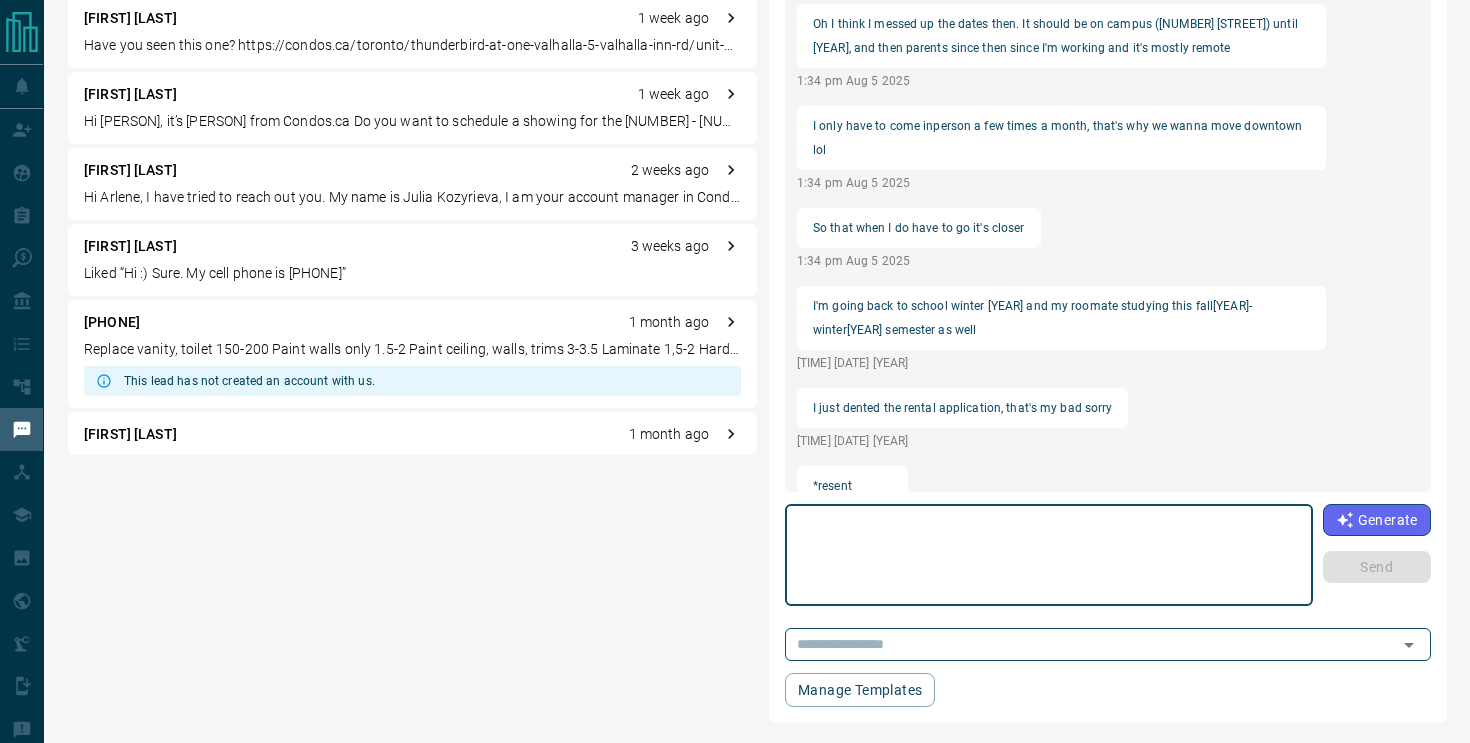 click at bounding box center [1049, 555] 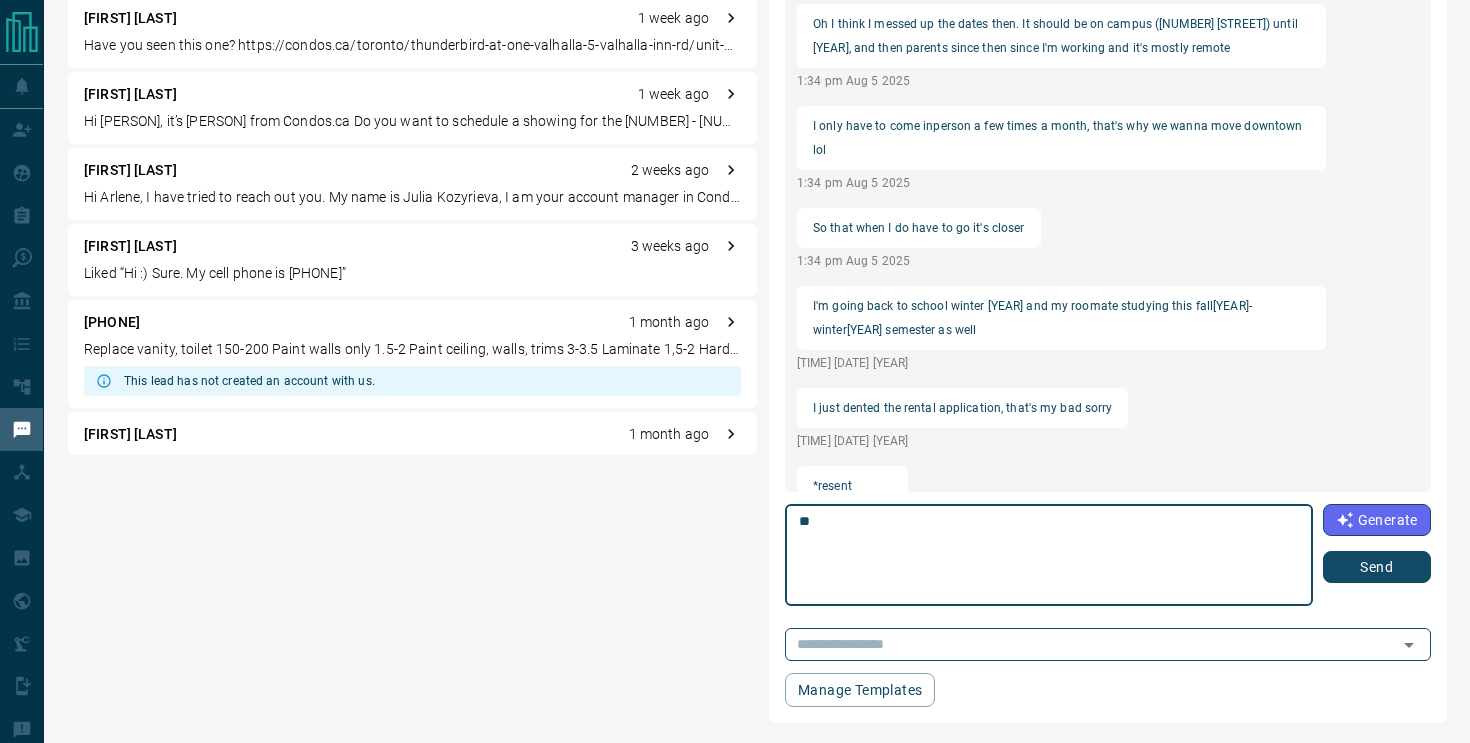 type on "*" 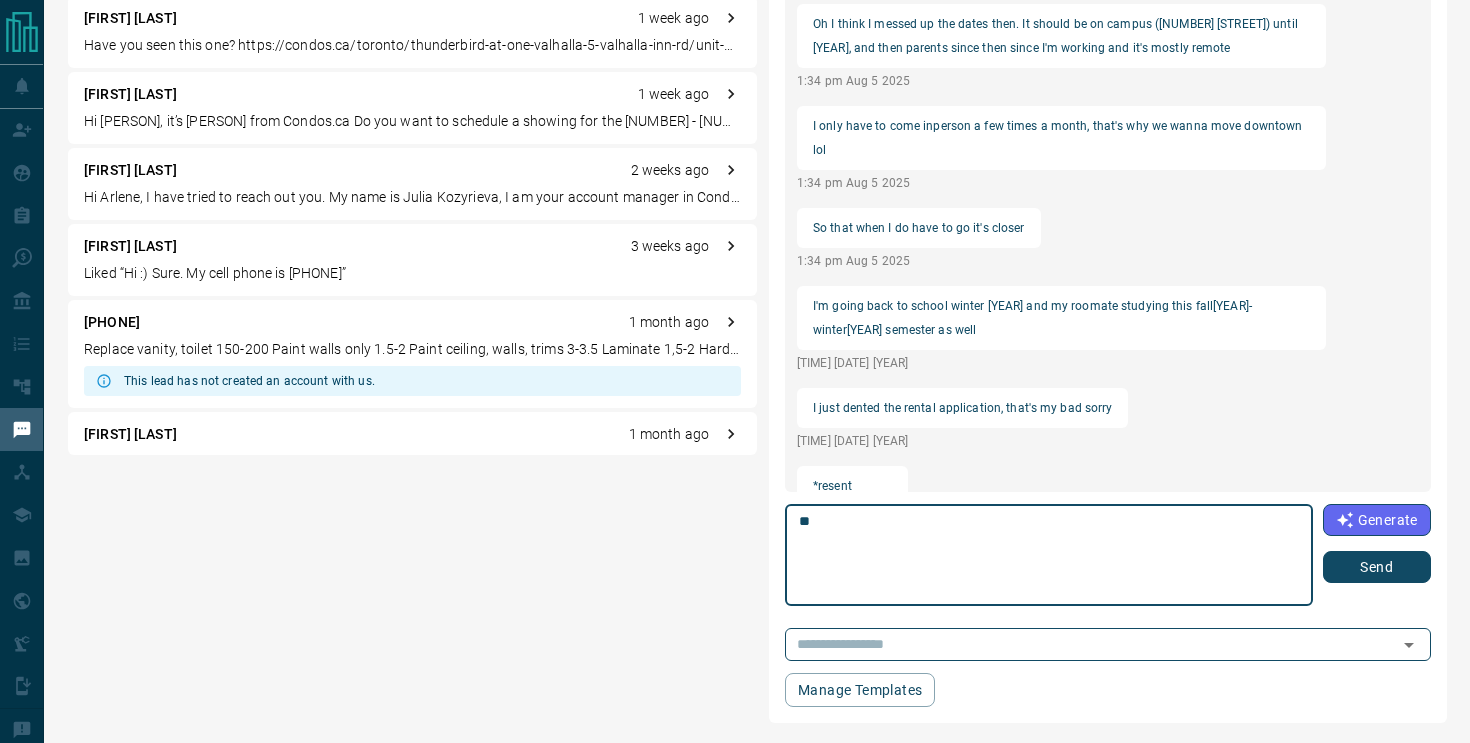 type on "*" 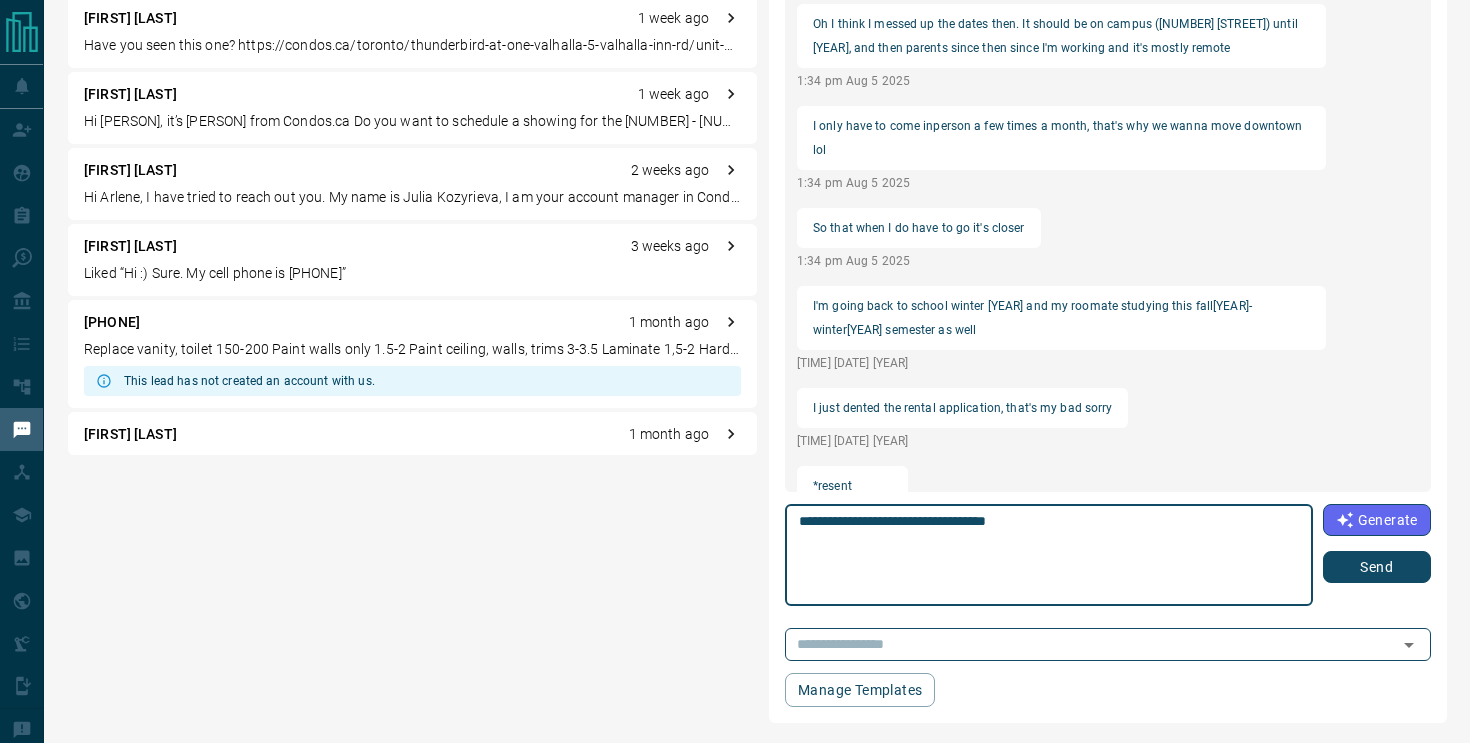 type on "**********" 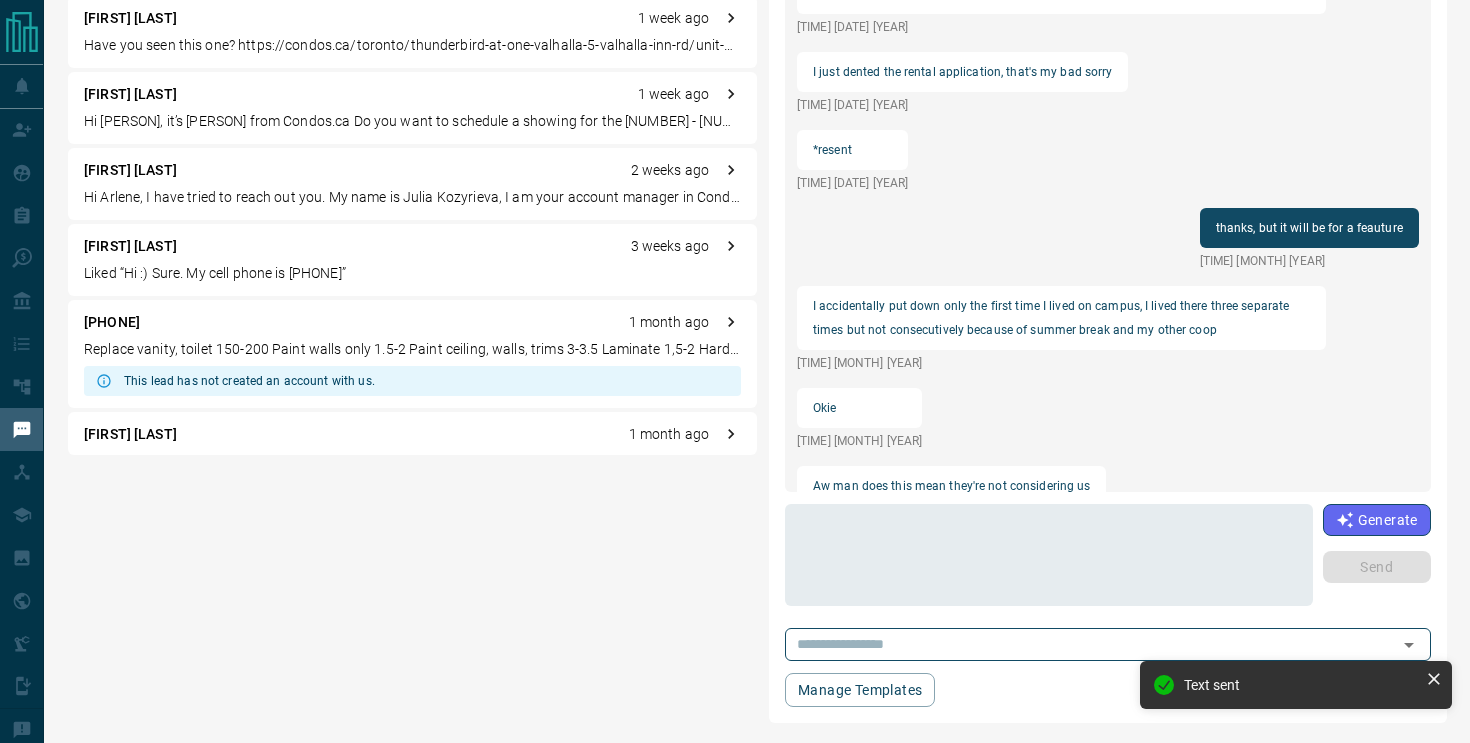 scroll, scrollTop: 2234, scrollLeft: 0, axis: vertical 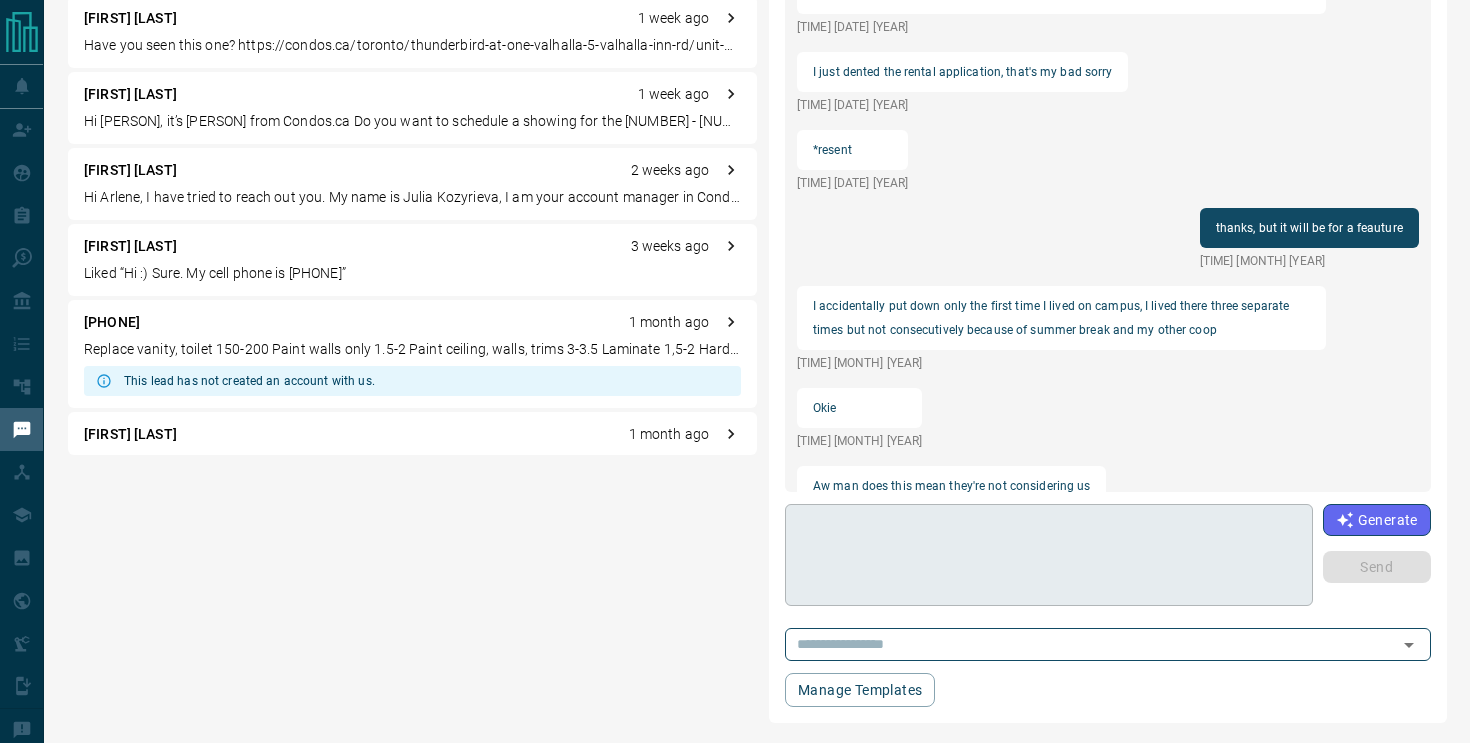 click at bounding box center [1049, 555] 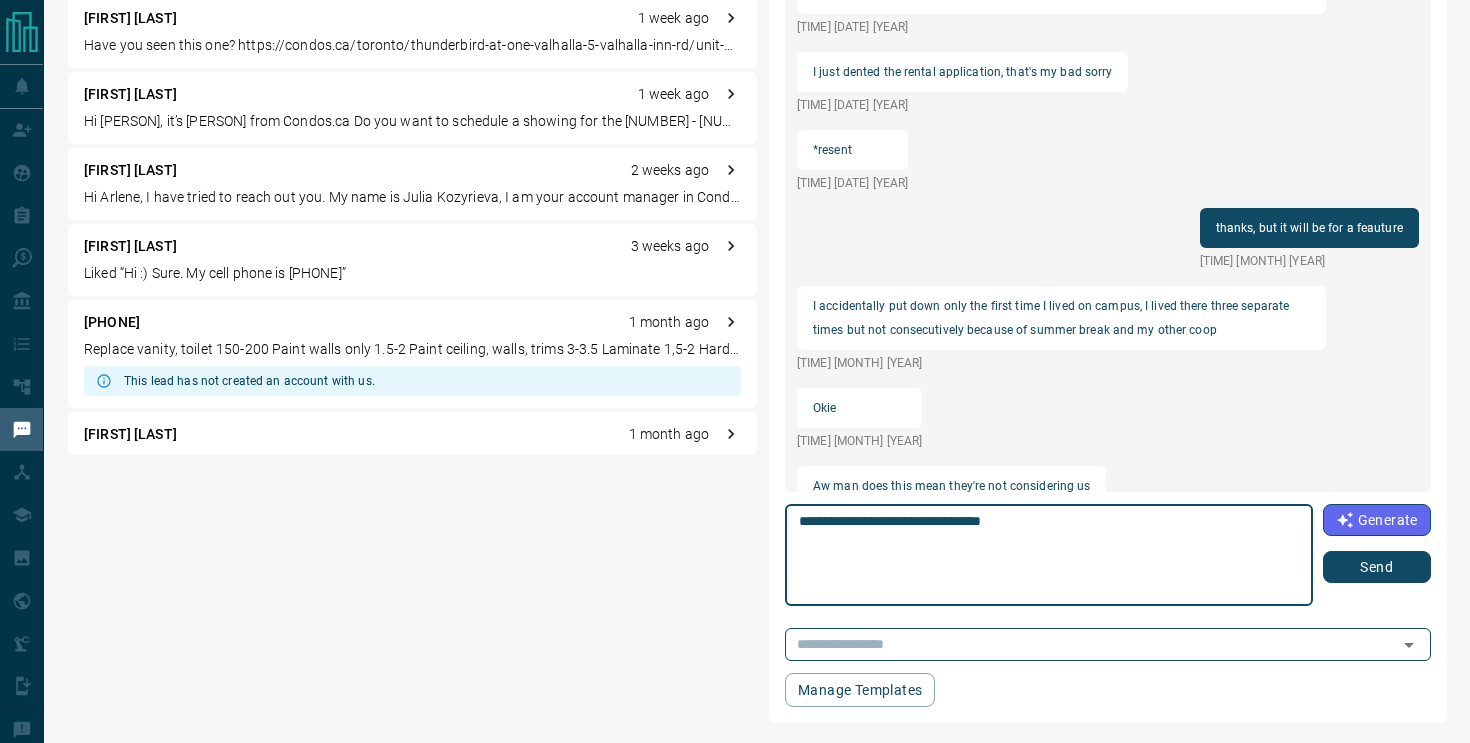 drag, startPoint x: 1040, startPoint y: 524, endPoint x: 747, endPoint y: 525, distance: 293.0017 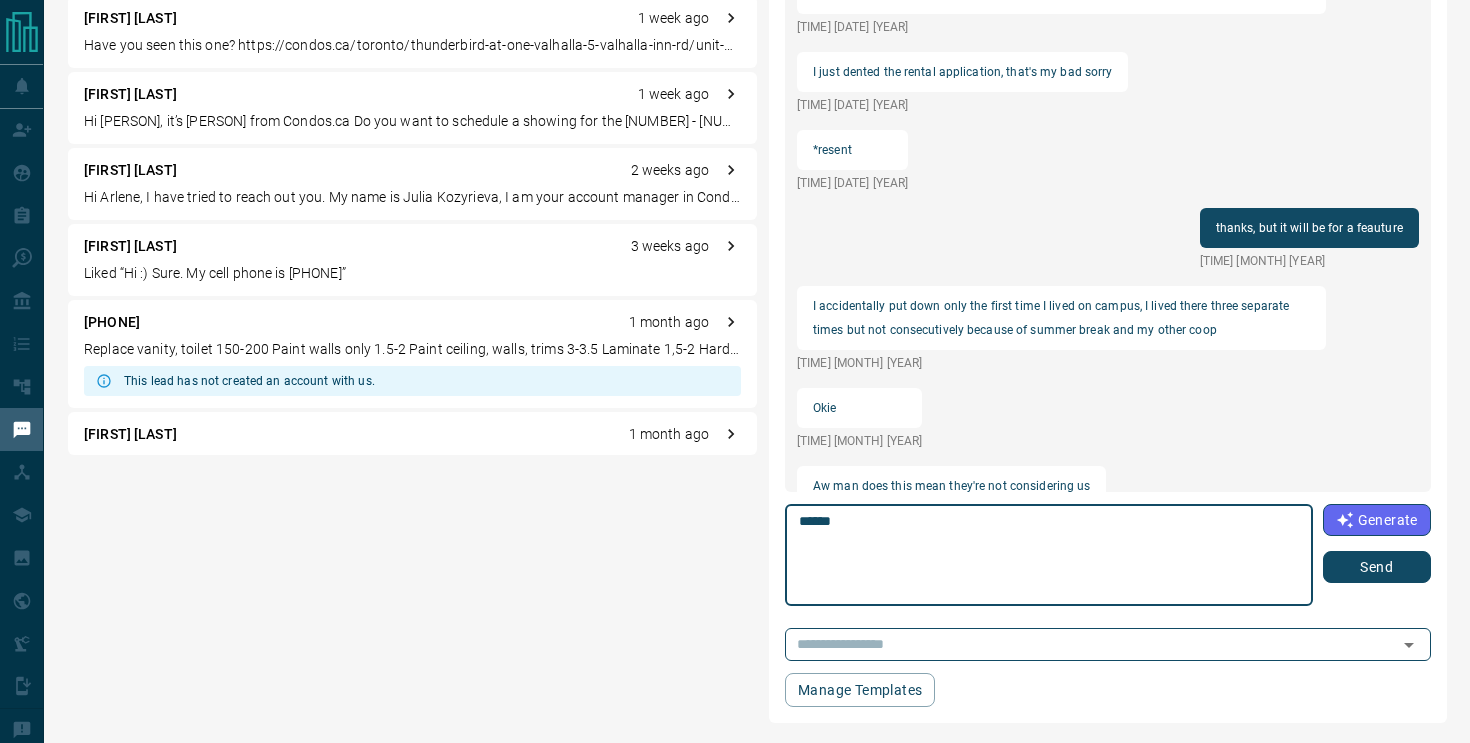 drag, startPoint x: 842, startPoint y: 518, endPoint x: 746, endPoint y: 514, distance: 96.0833 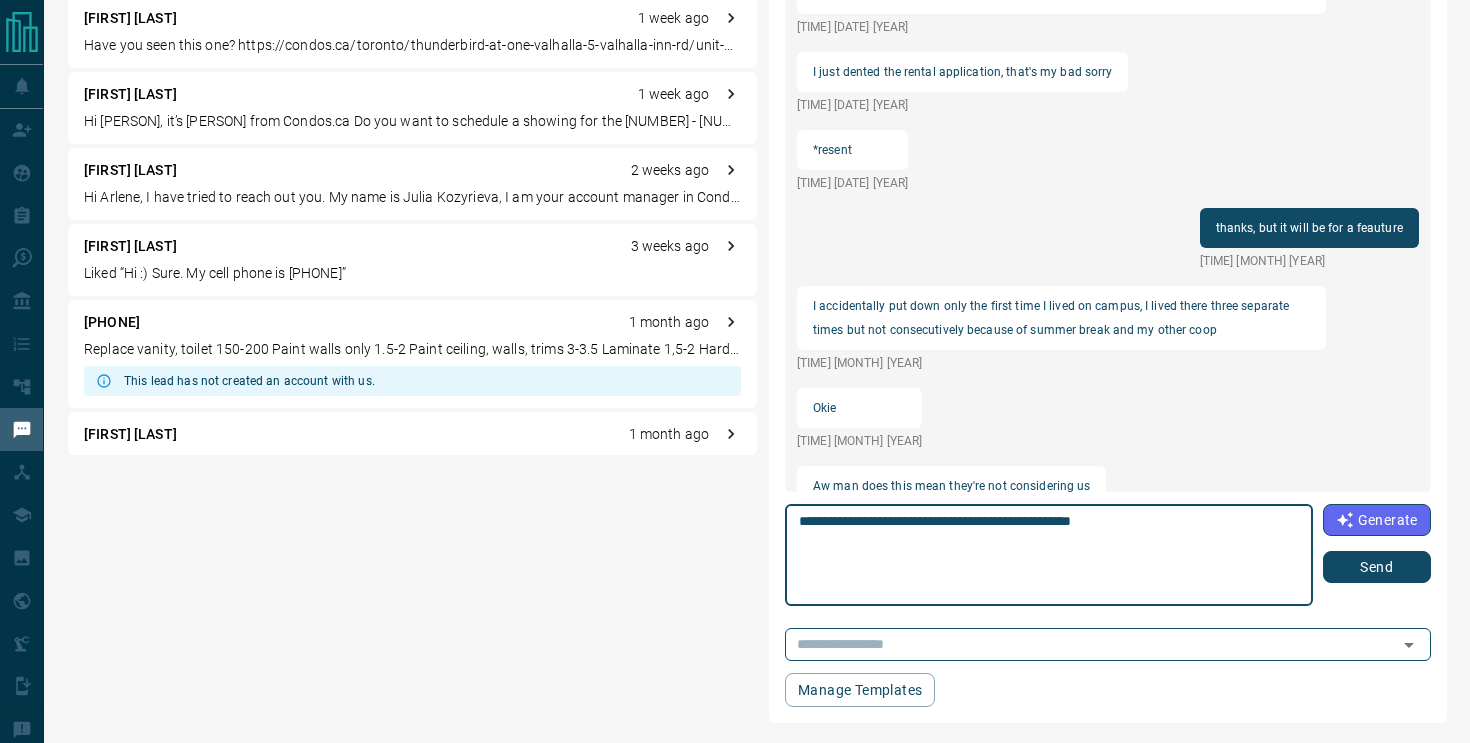type on "**********" 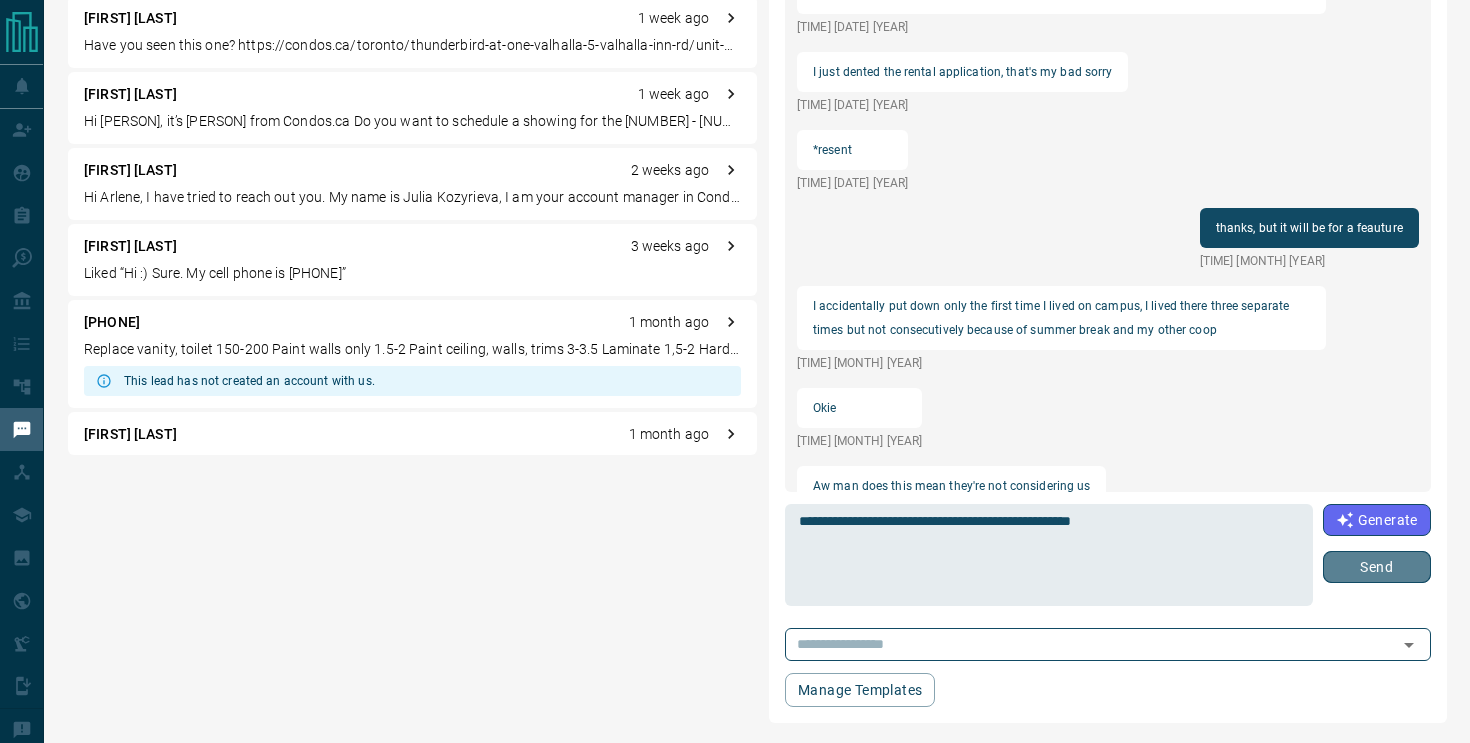 click on "Send" at bounding box center [1377, 567] 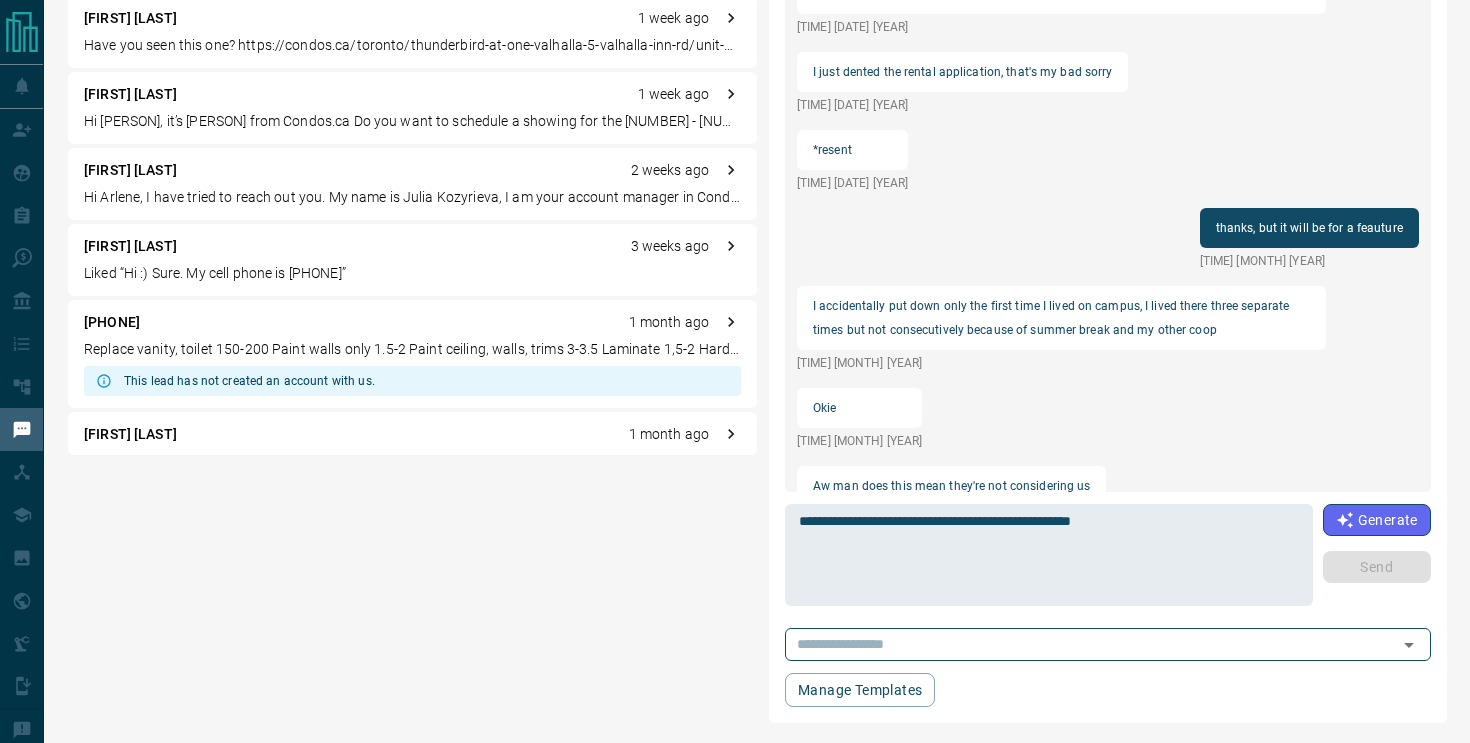 type 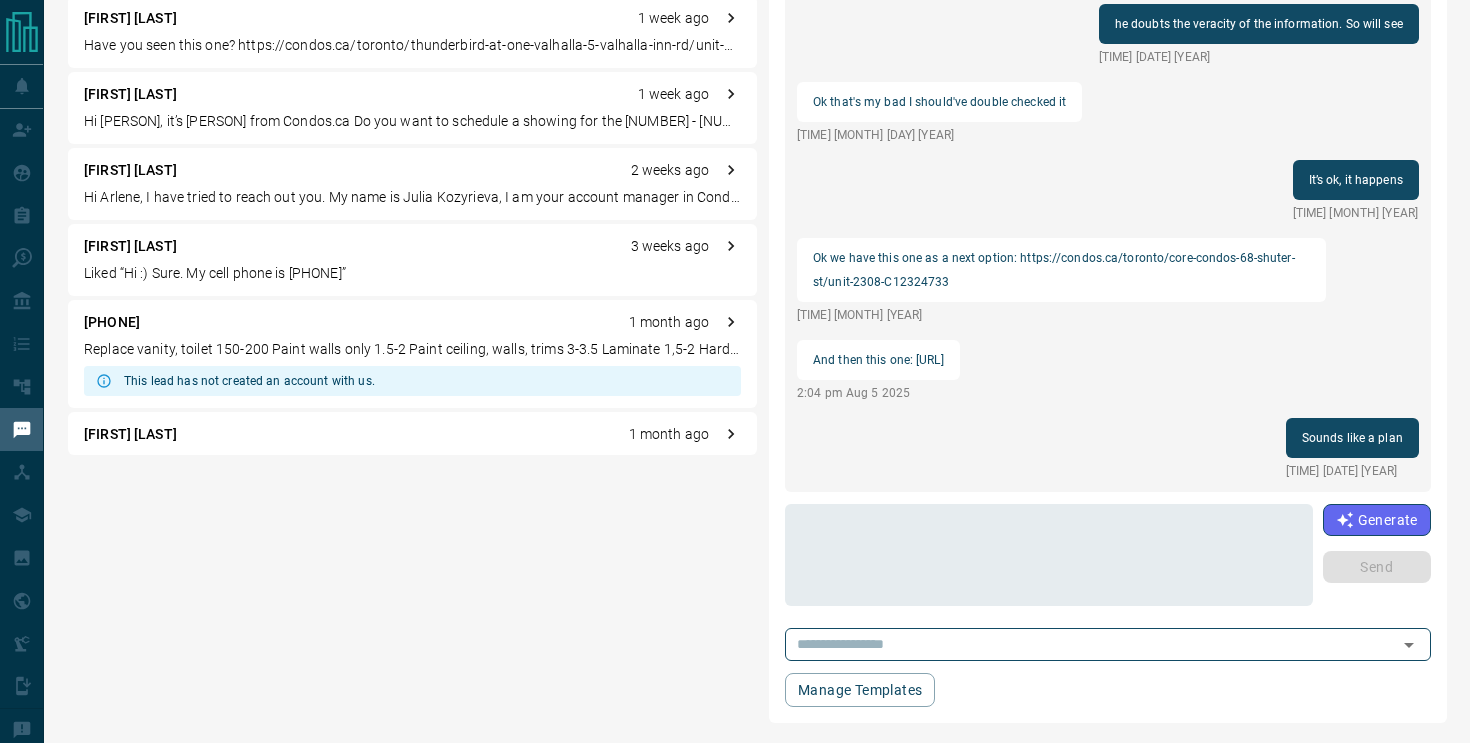 scroll, scrollTop: 2234, scrollLeft: 0, axis: vertical 